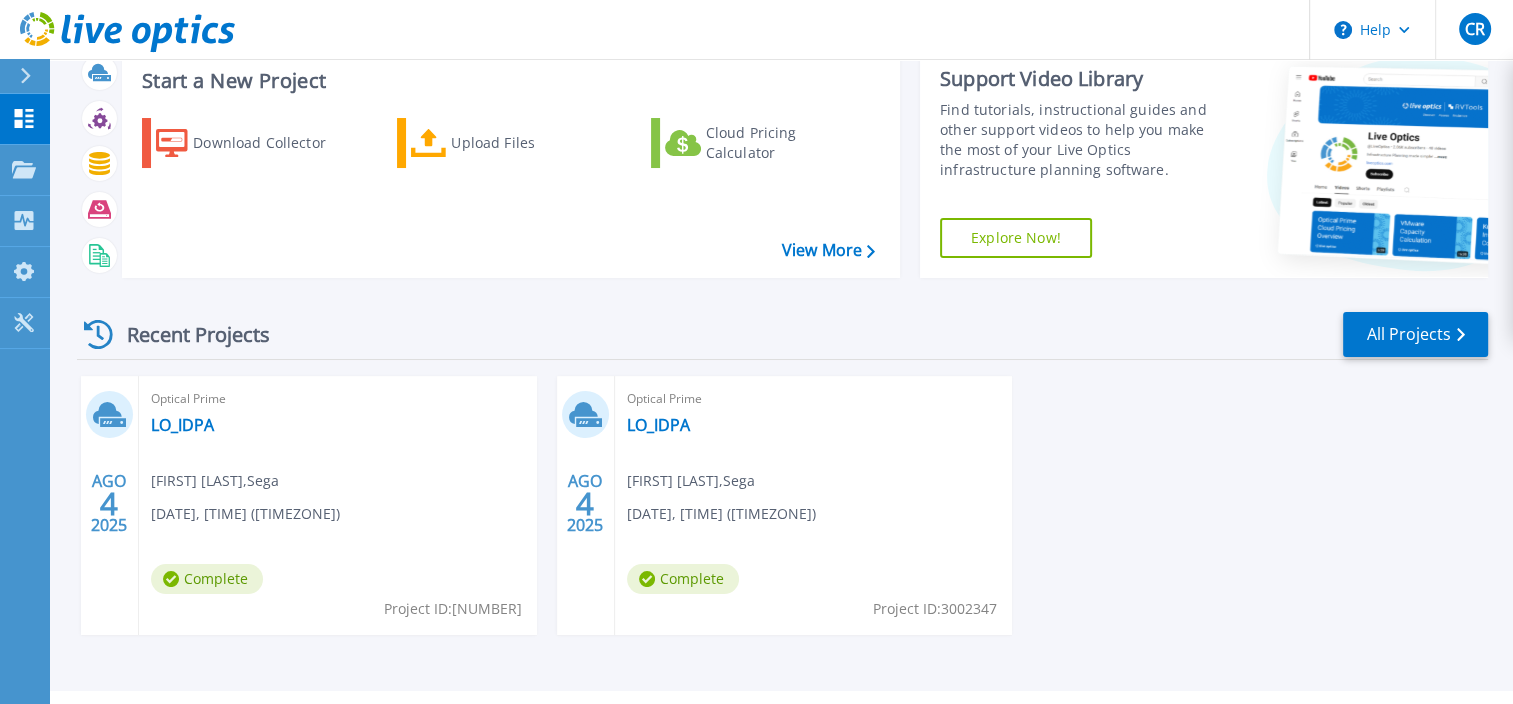 scroll, scrollTop: 104, scrollLeft: 0, axis: vertical 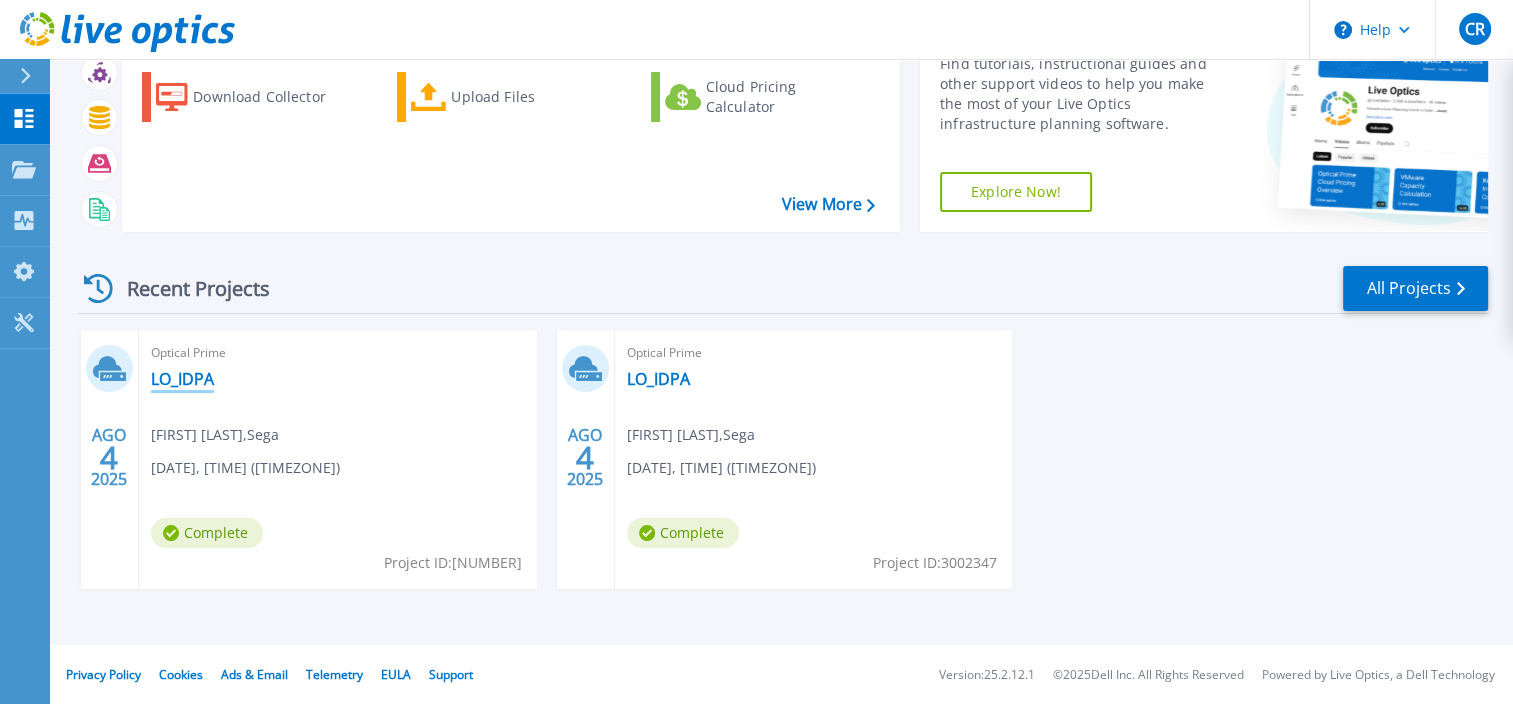 click on "LO_IDPA" at bounding box center (182, 379) 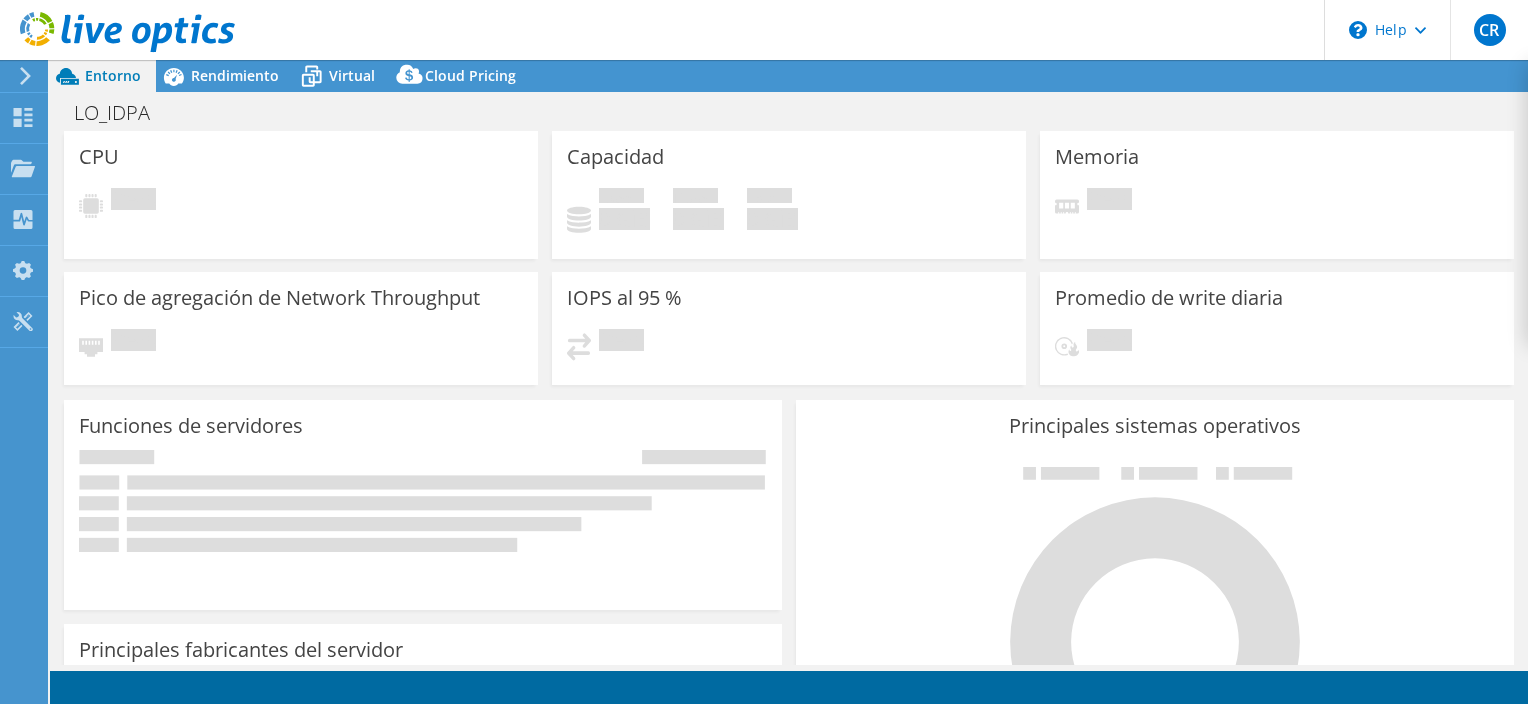 scroll, scrollTop: 0, scrollLeft: 0, axis: both 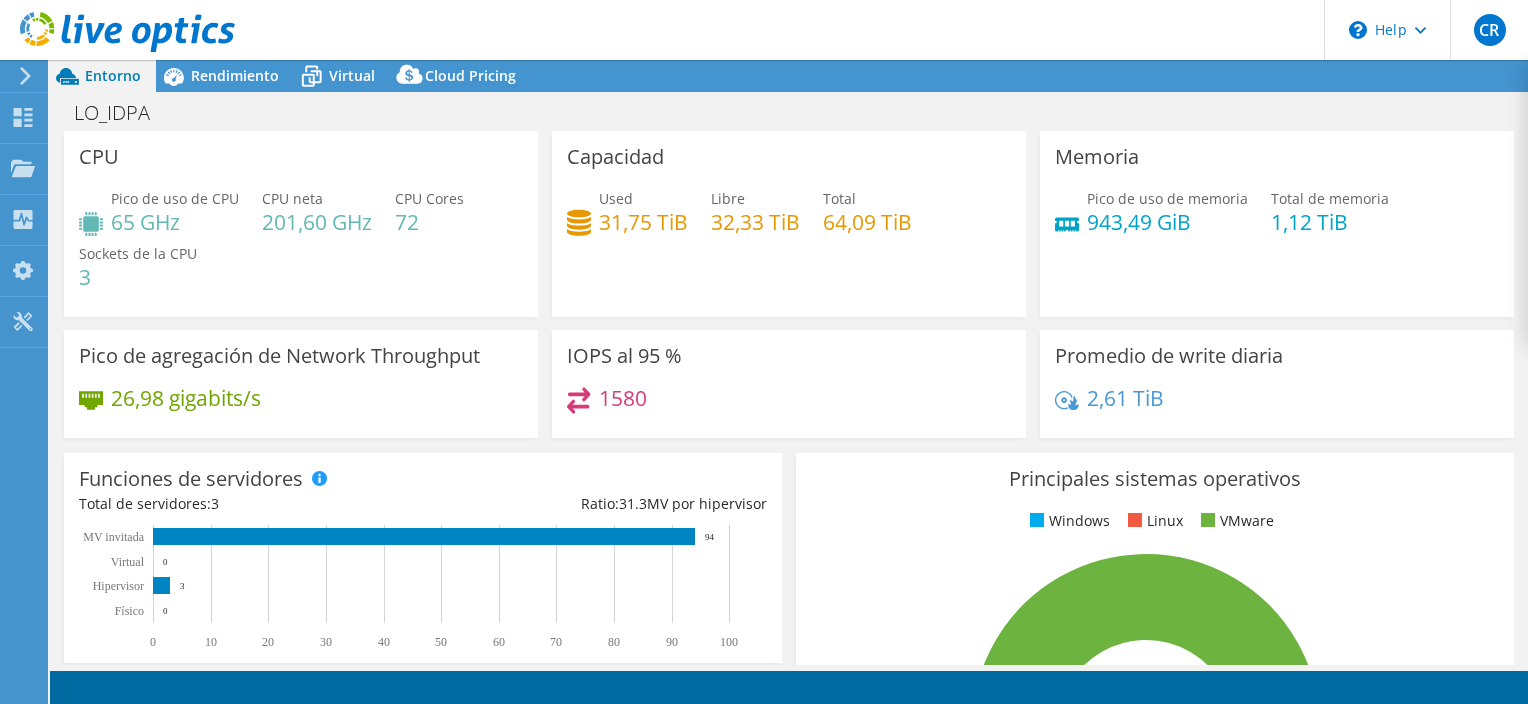 select on "USD" 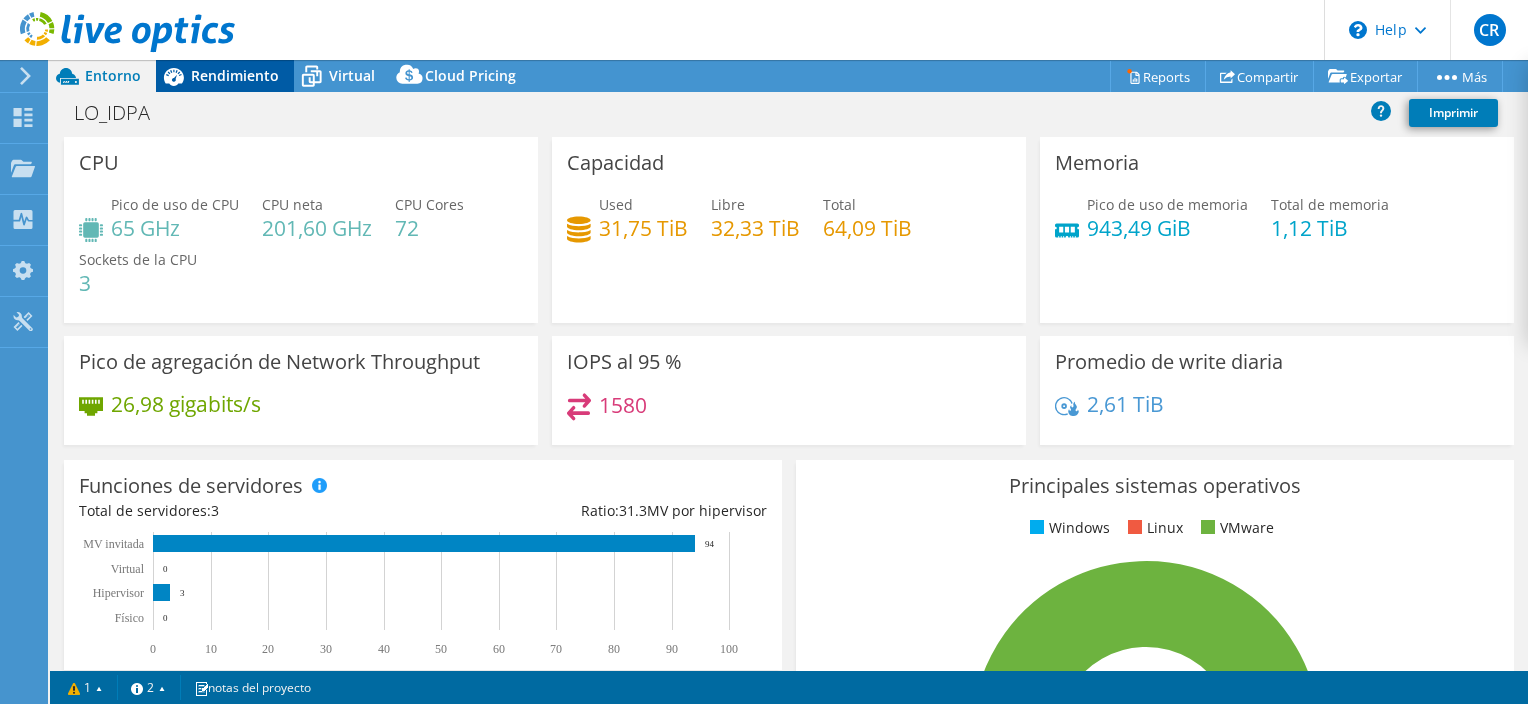 click on "Rendimiento" at bounding box center [235, 75] 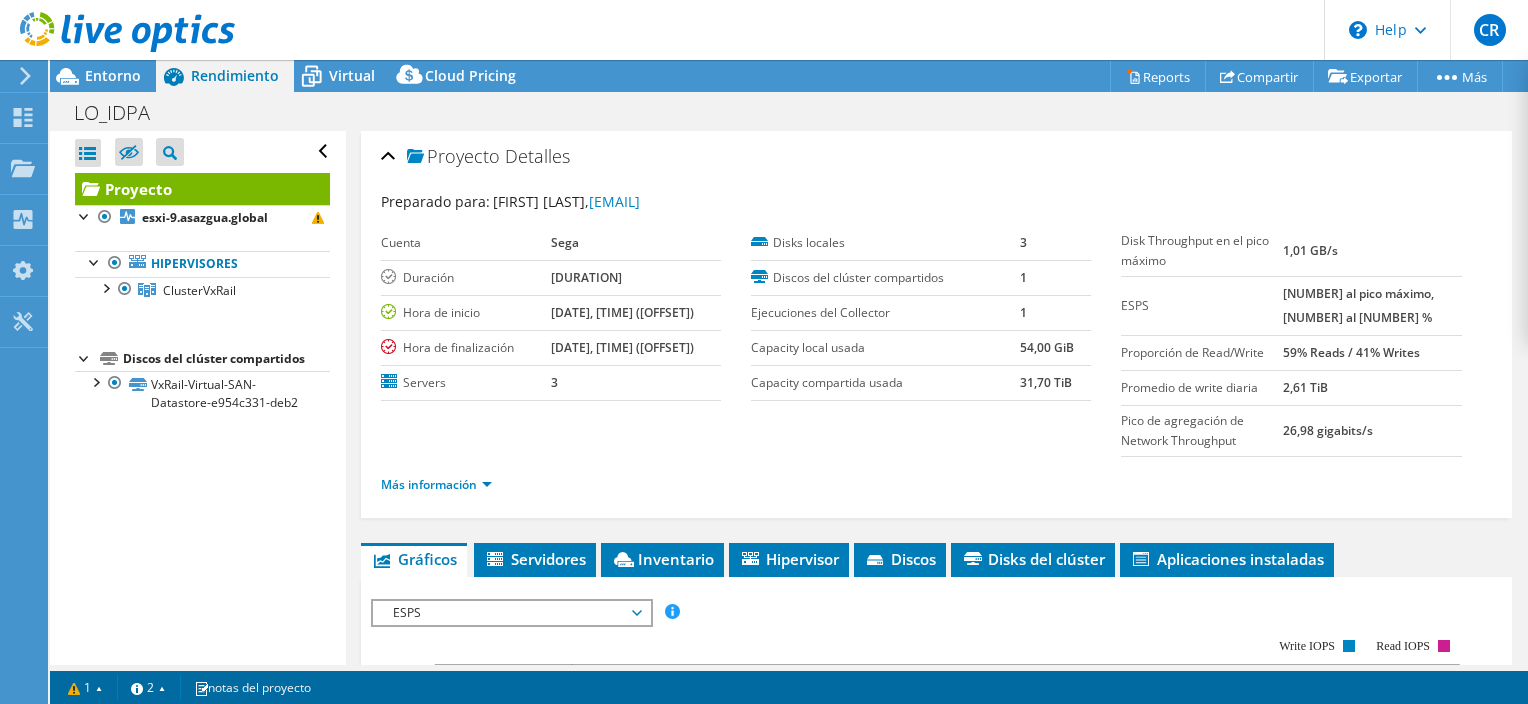 click on "Promedio de write diaria" at bounding box center (1201, 388) 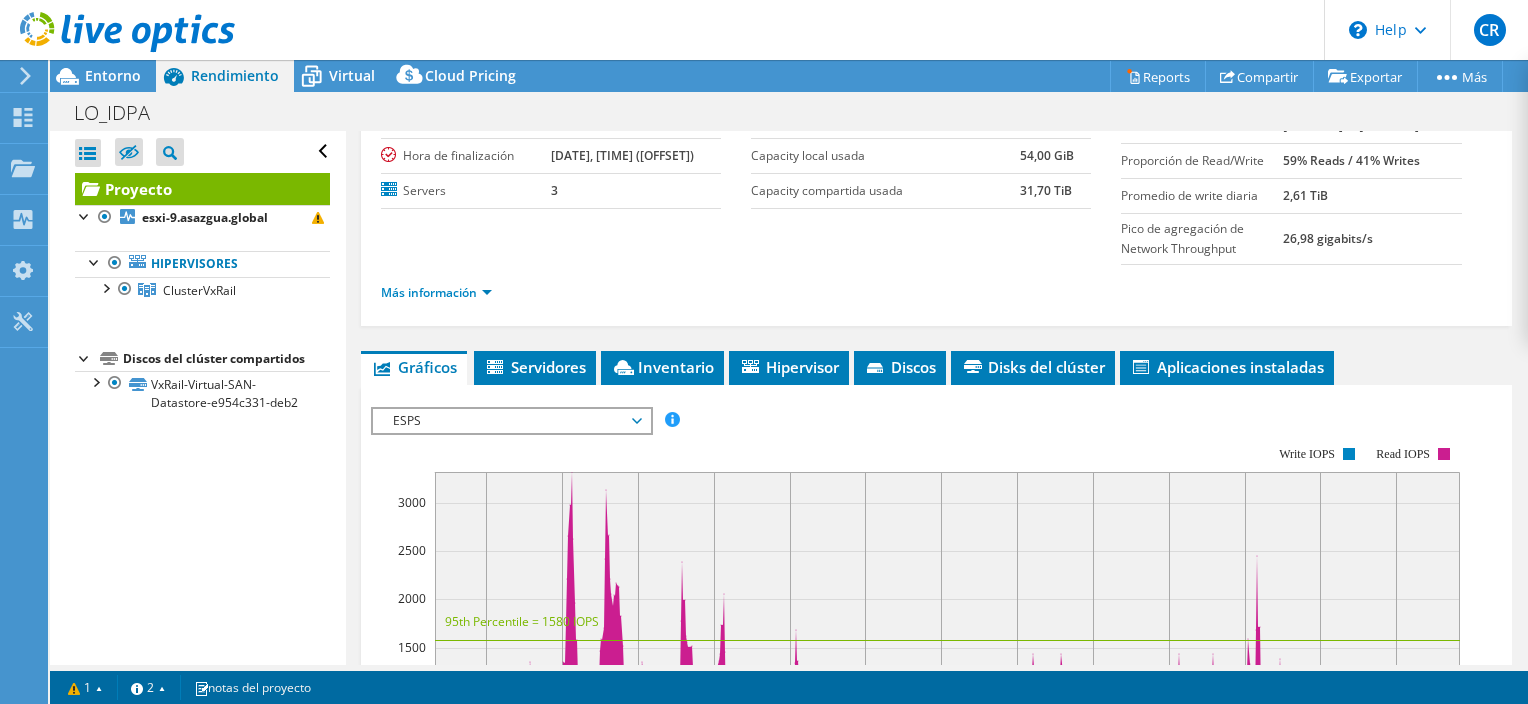 scroll, scrollTop: 191, scrollLeft: 0, axis: vertical 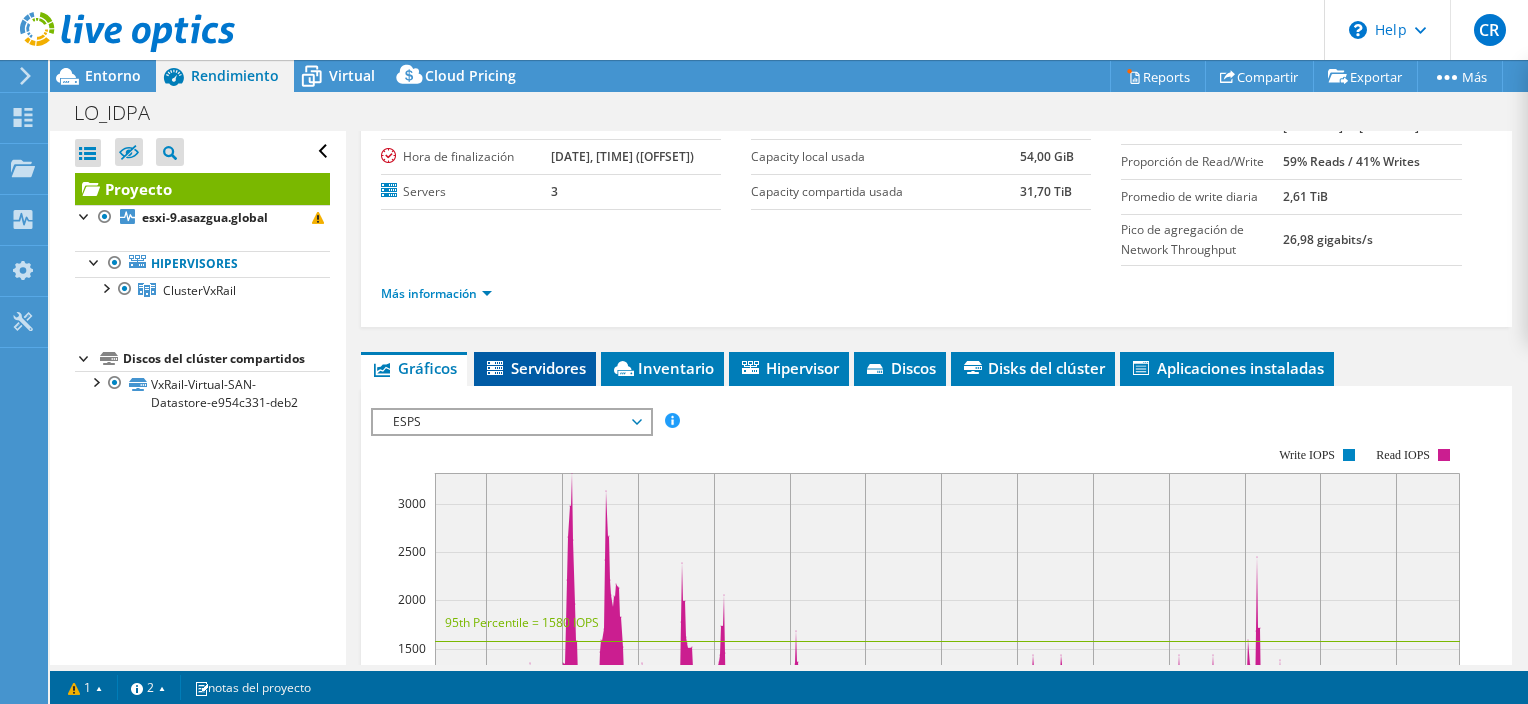 click on "Servidores" at bounding box center [535, 369] 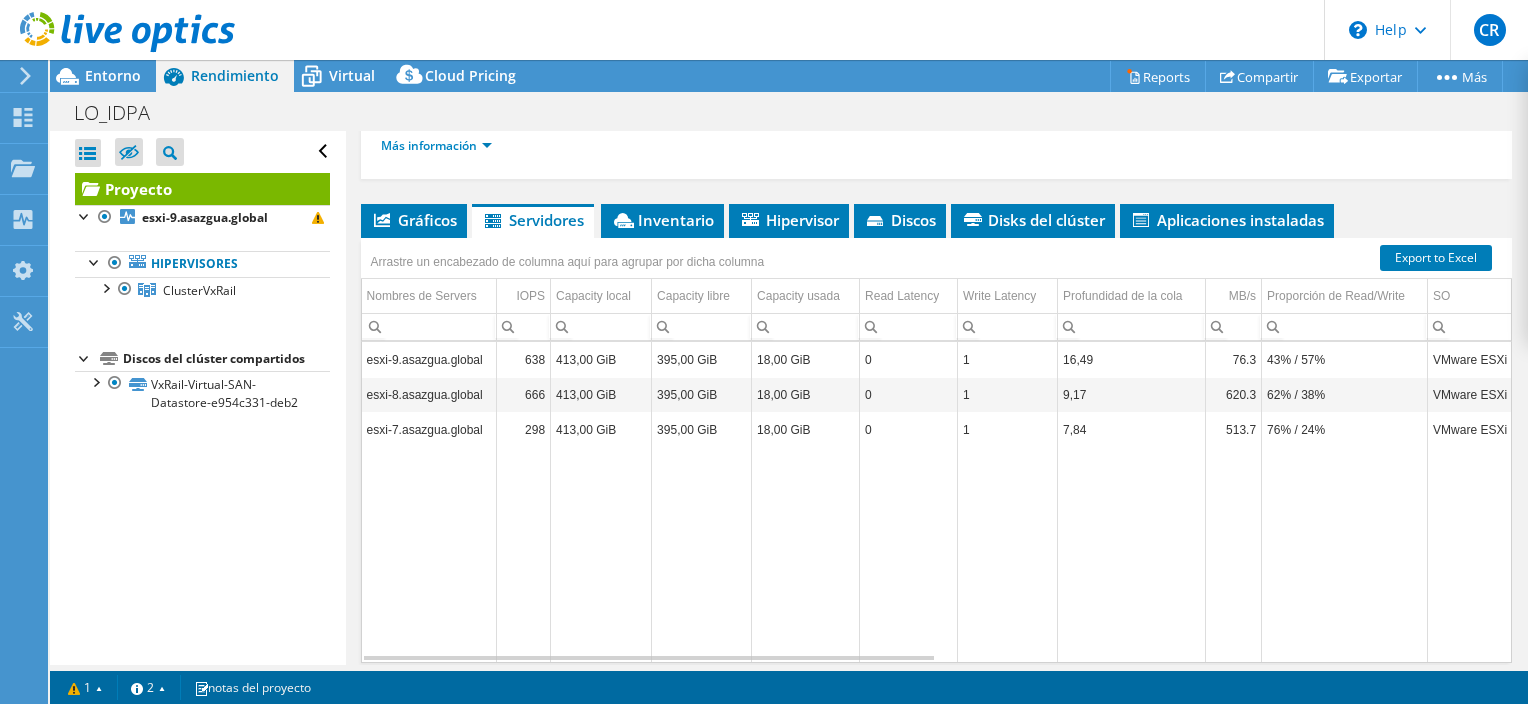 scroll, scrollTop: 343, scrollLeft: 0, axis: vertical 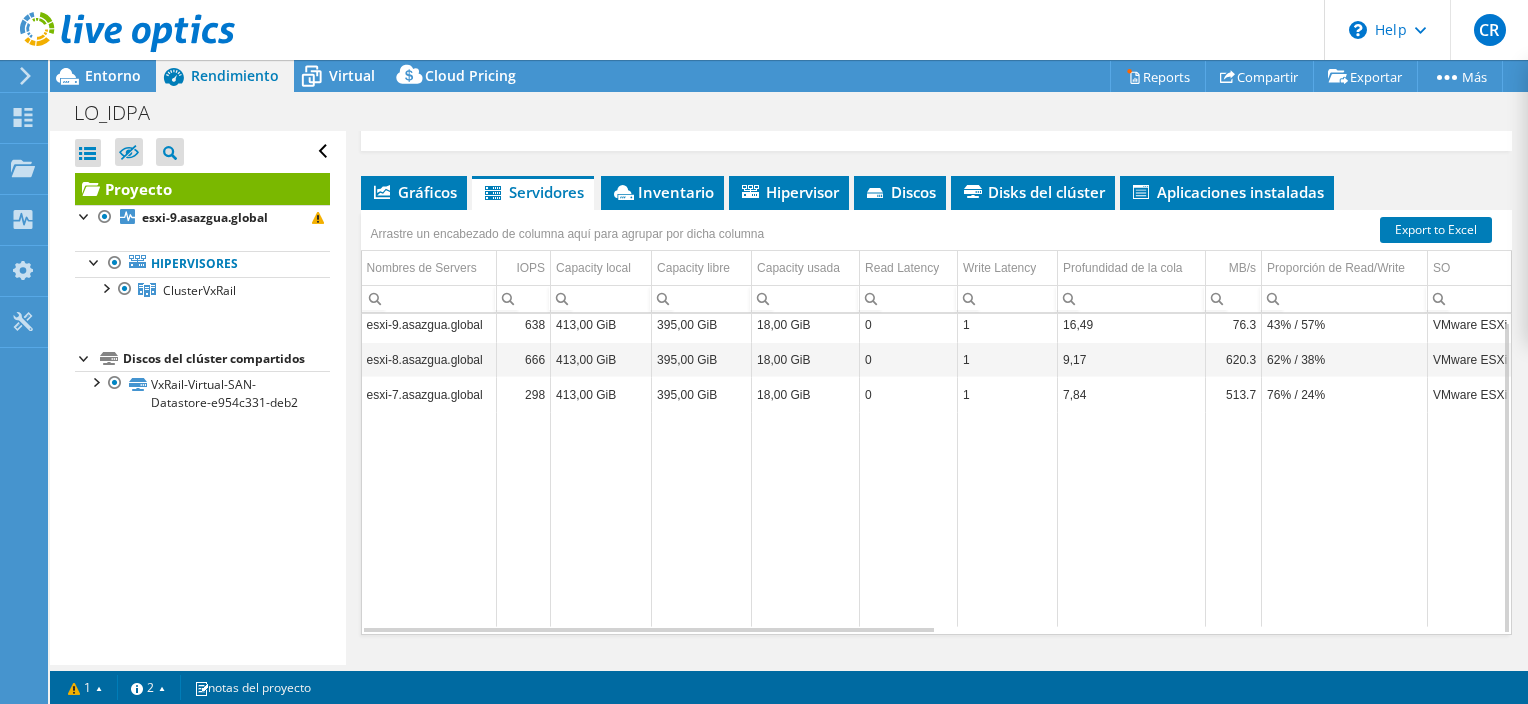 click at bounding box center [702, 519] 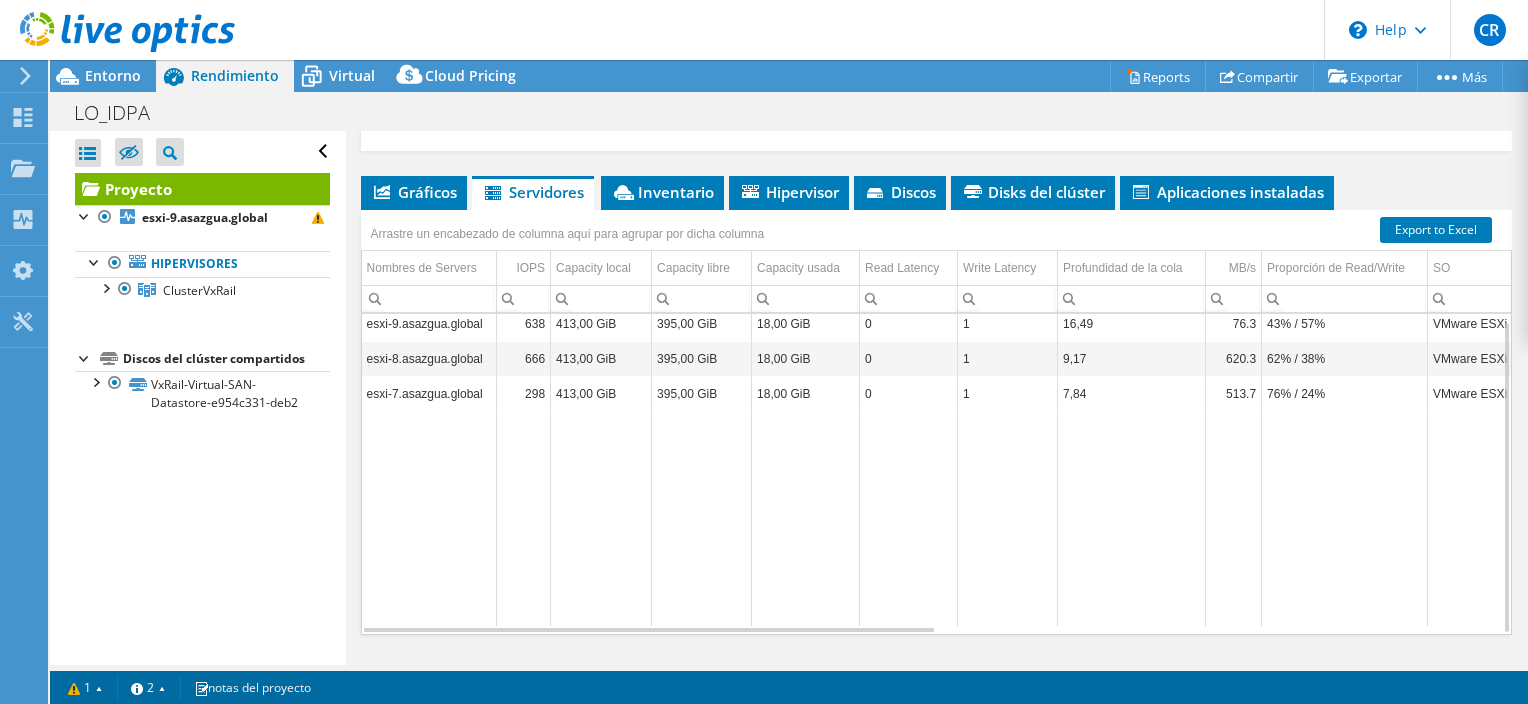 click at bounding box center (702, 519) 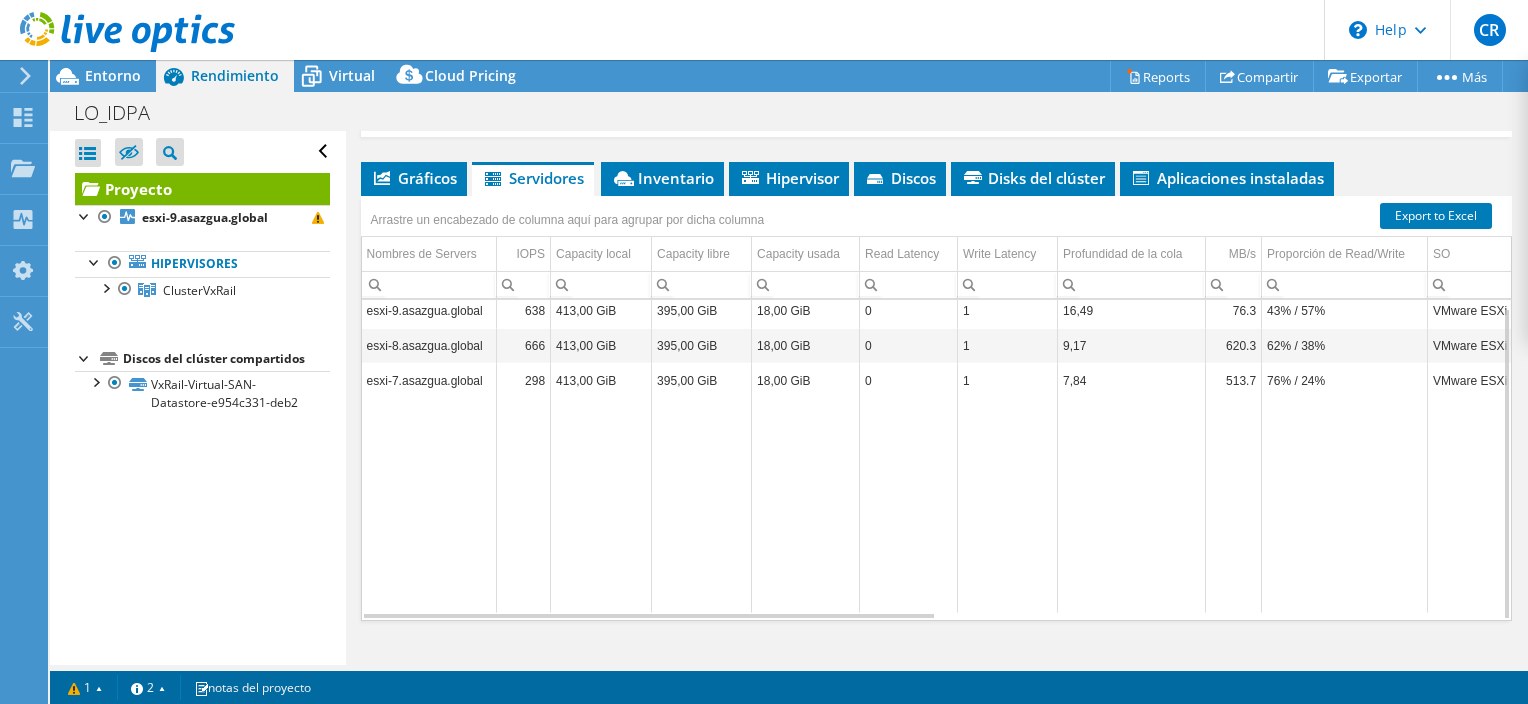 scroll, scrollTop: 380, scrollLeft: 0, axis: vertical 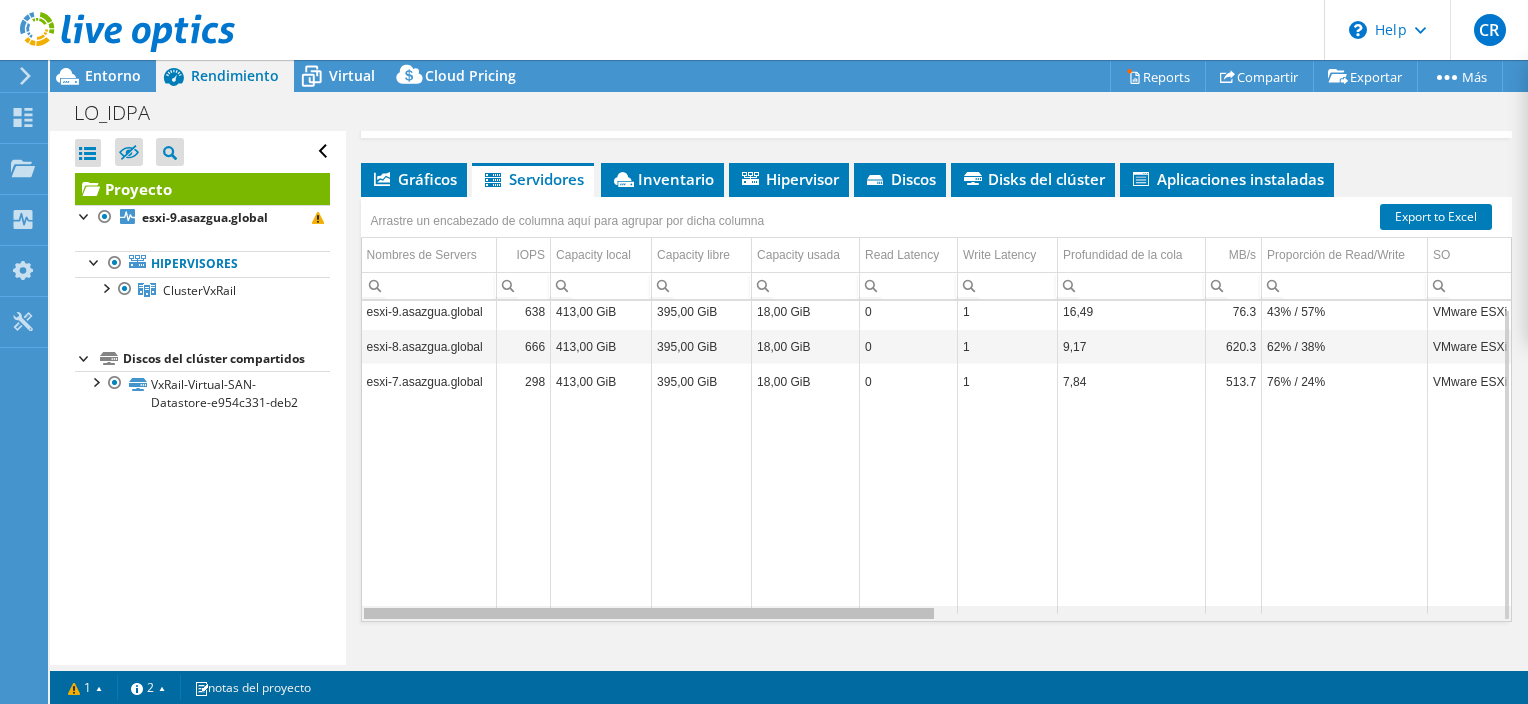 drag, startPoint x: 857, startPoint y: 611, endPoint x: 638, endPoint y: 457, distance: 267.72562 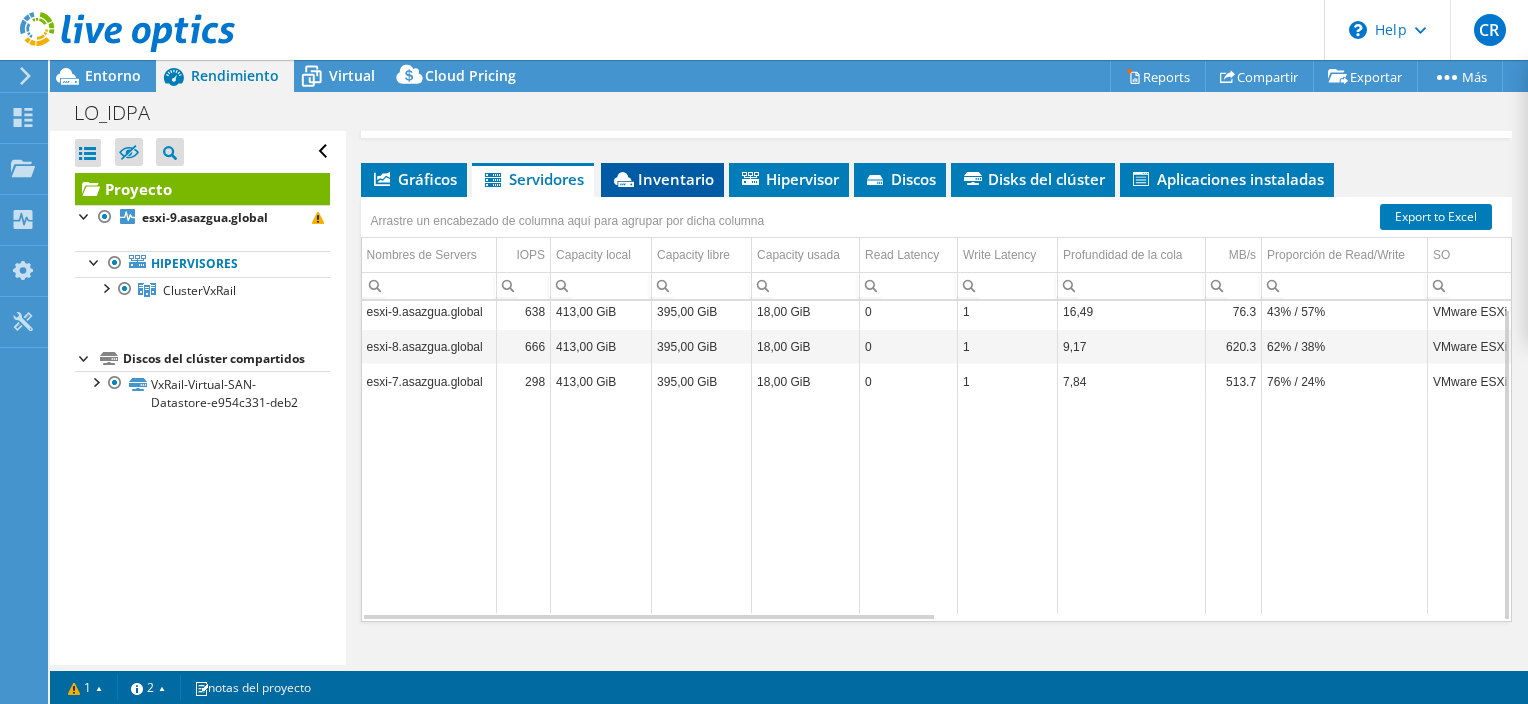 click on "Inventario" at bounding box center (662, 179) 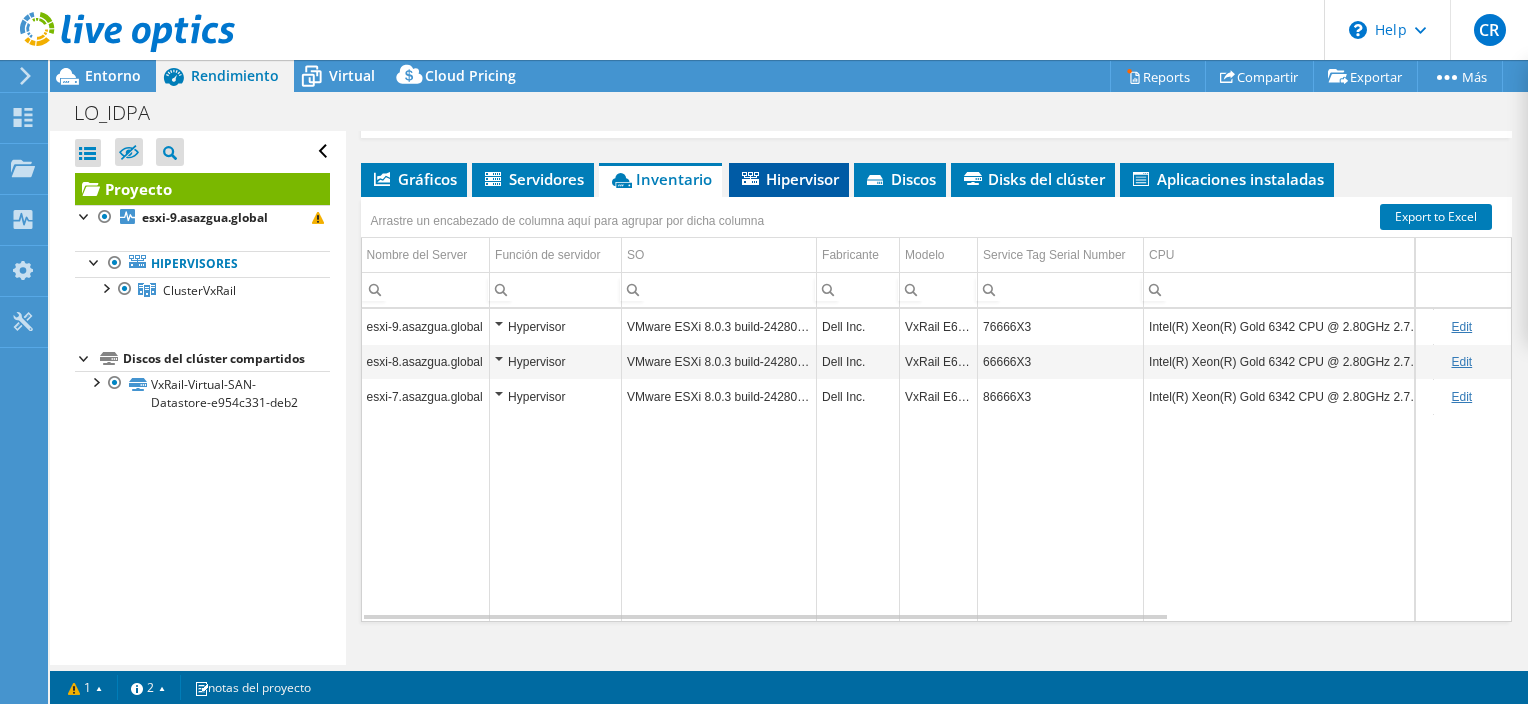 click on "Hipervisor" at bounding box center [789, 179] 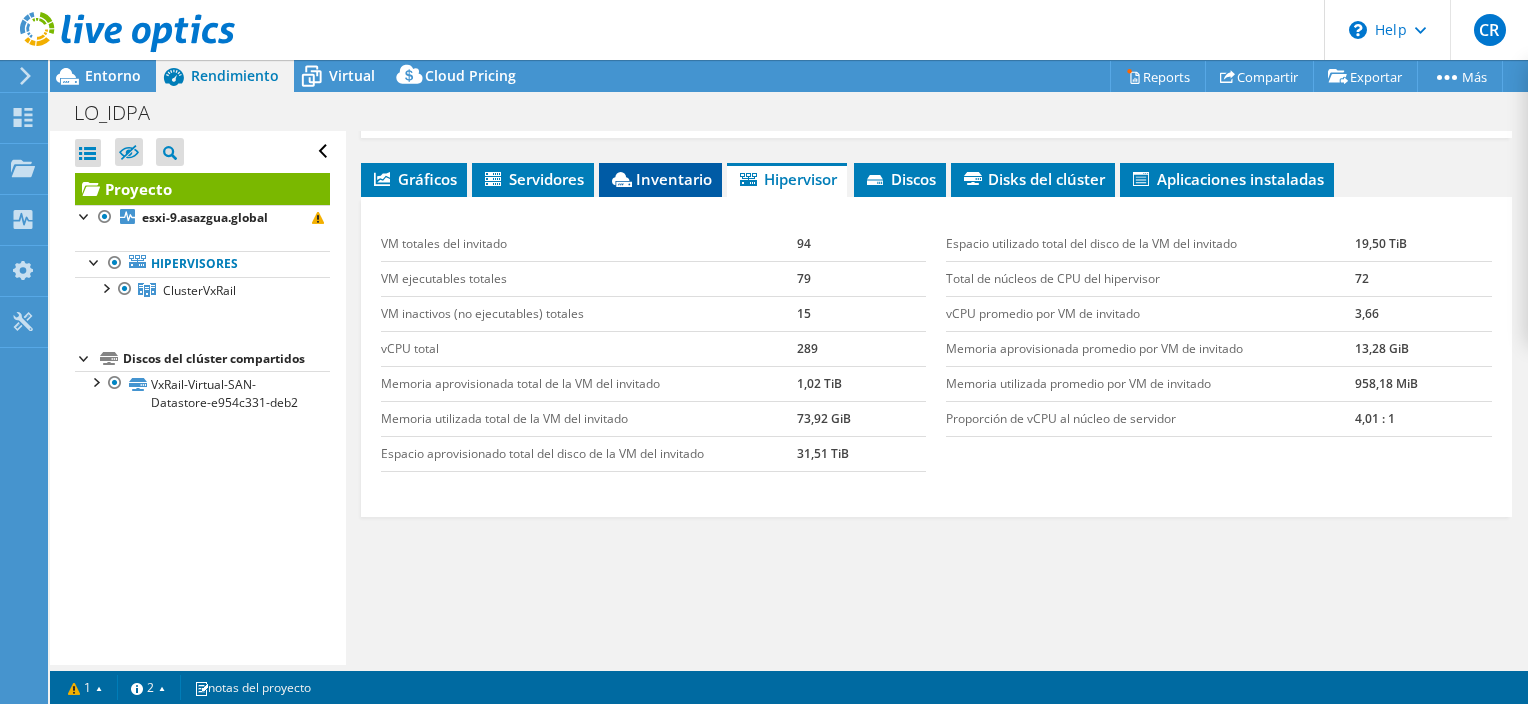 click on "Inventario" at bounding box center (660, 179) 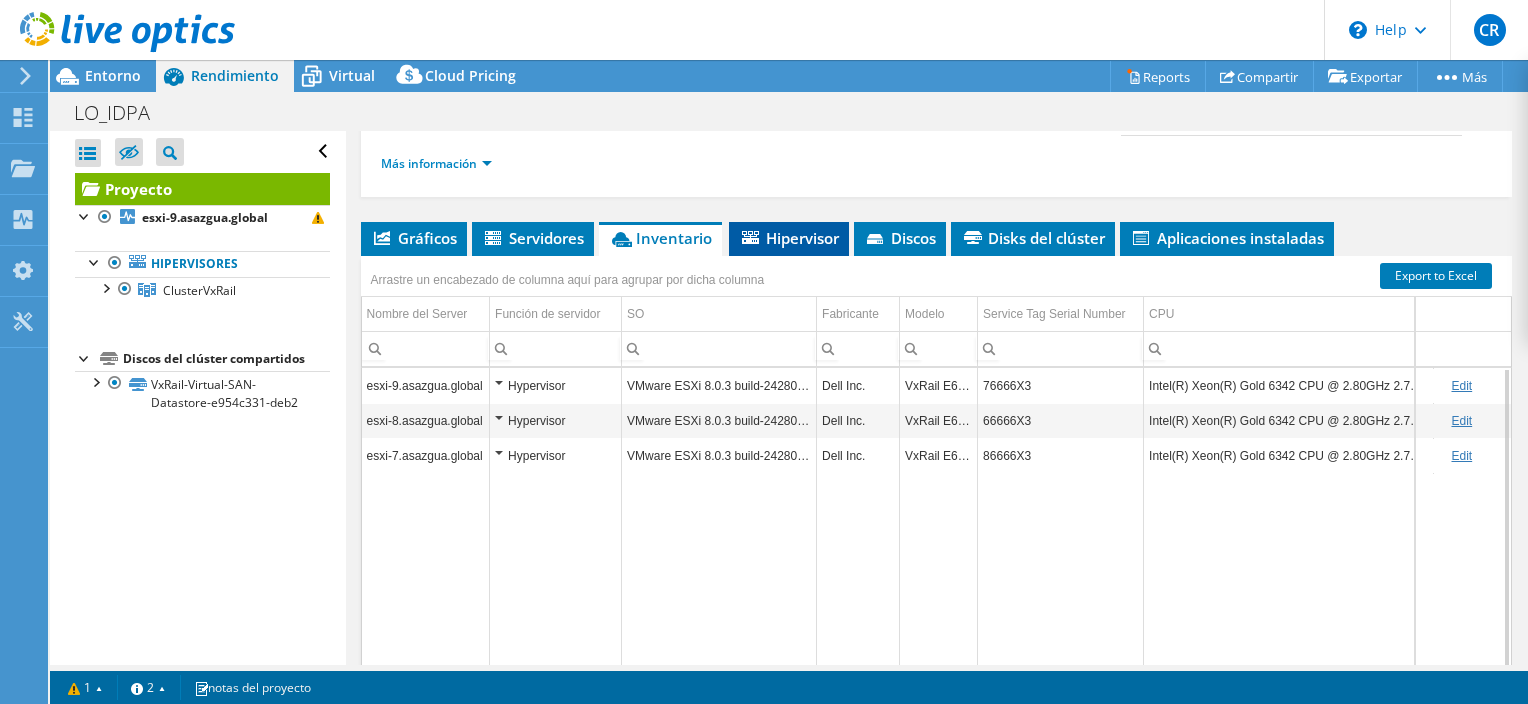 click on "Hipervisor" at bounding box center [789, 238] 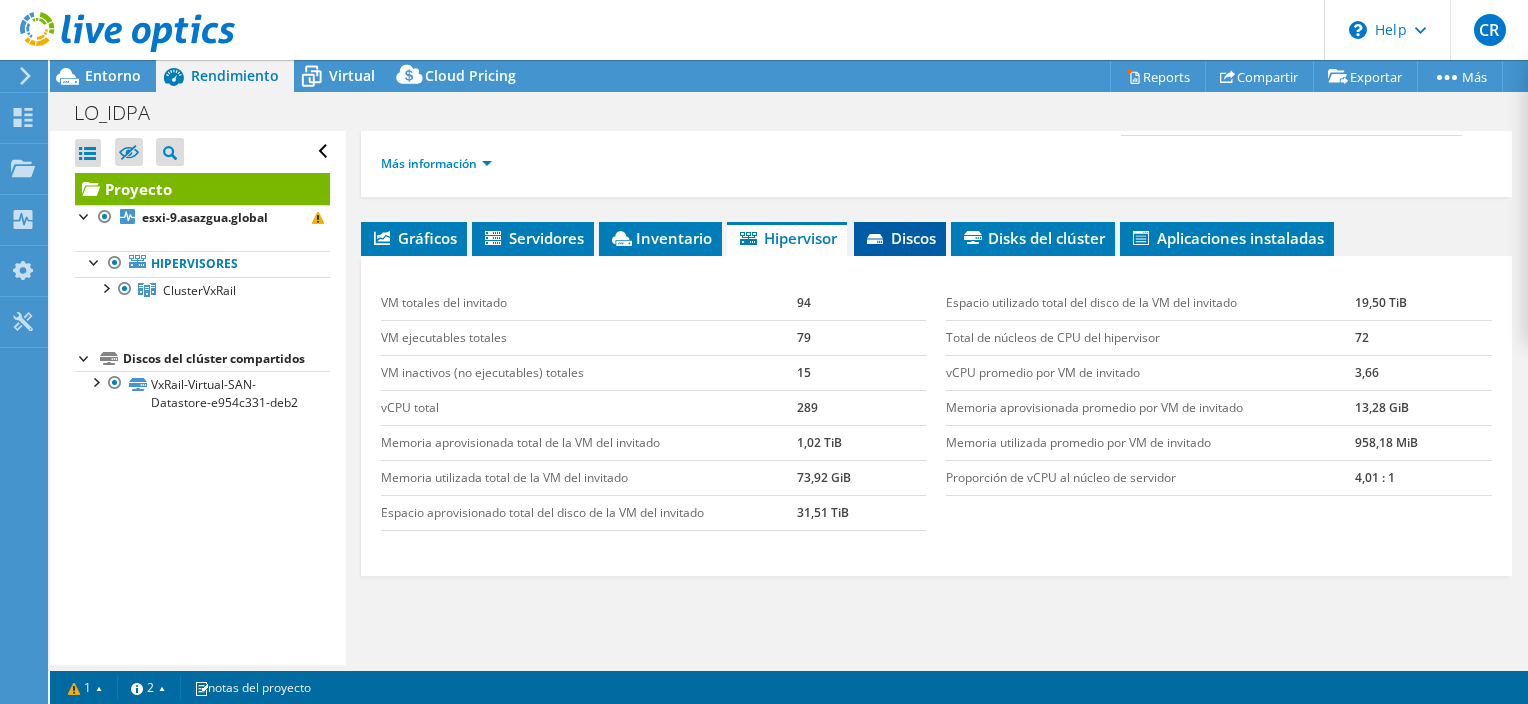 click 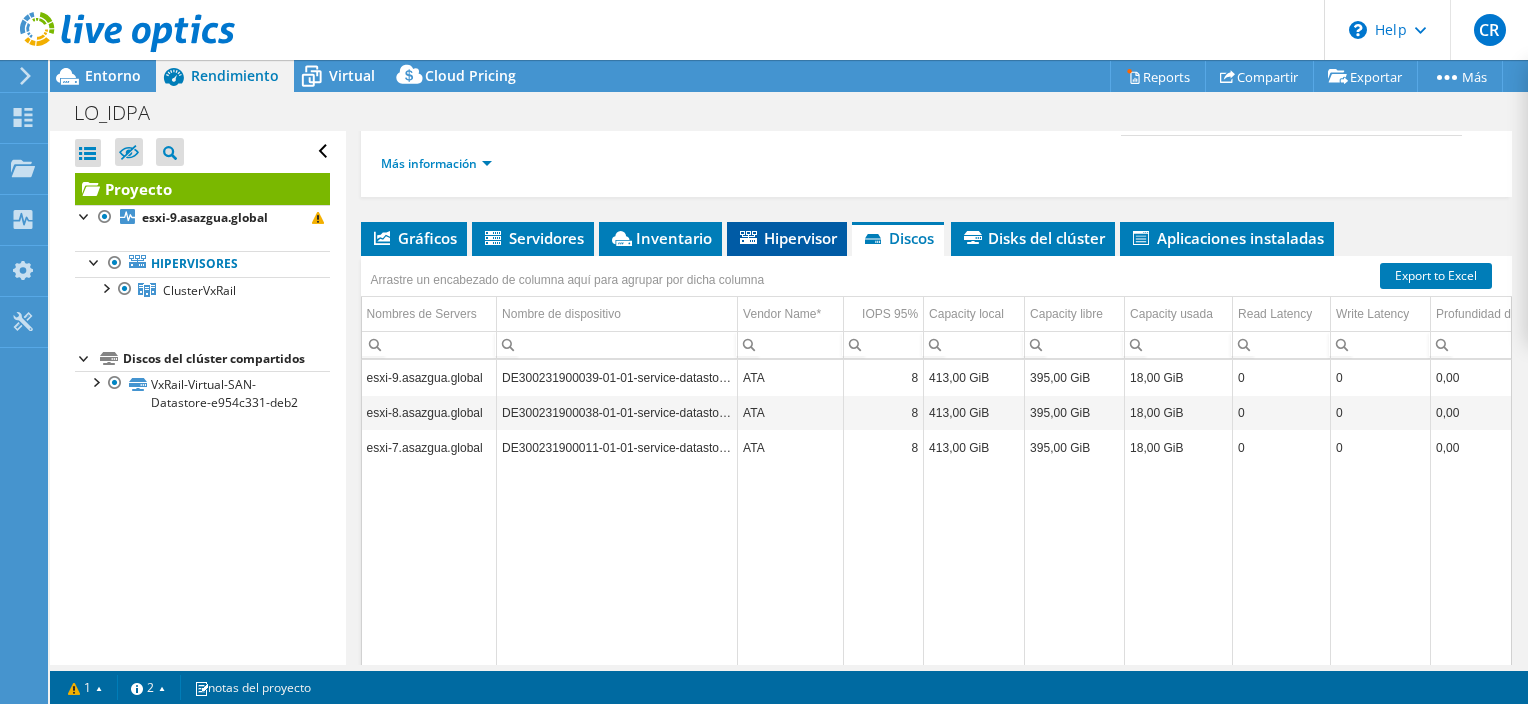 click on "Hipervisor" at bounding box center [787, 238] 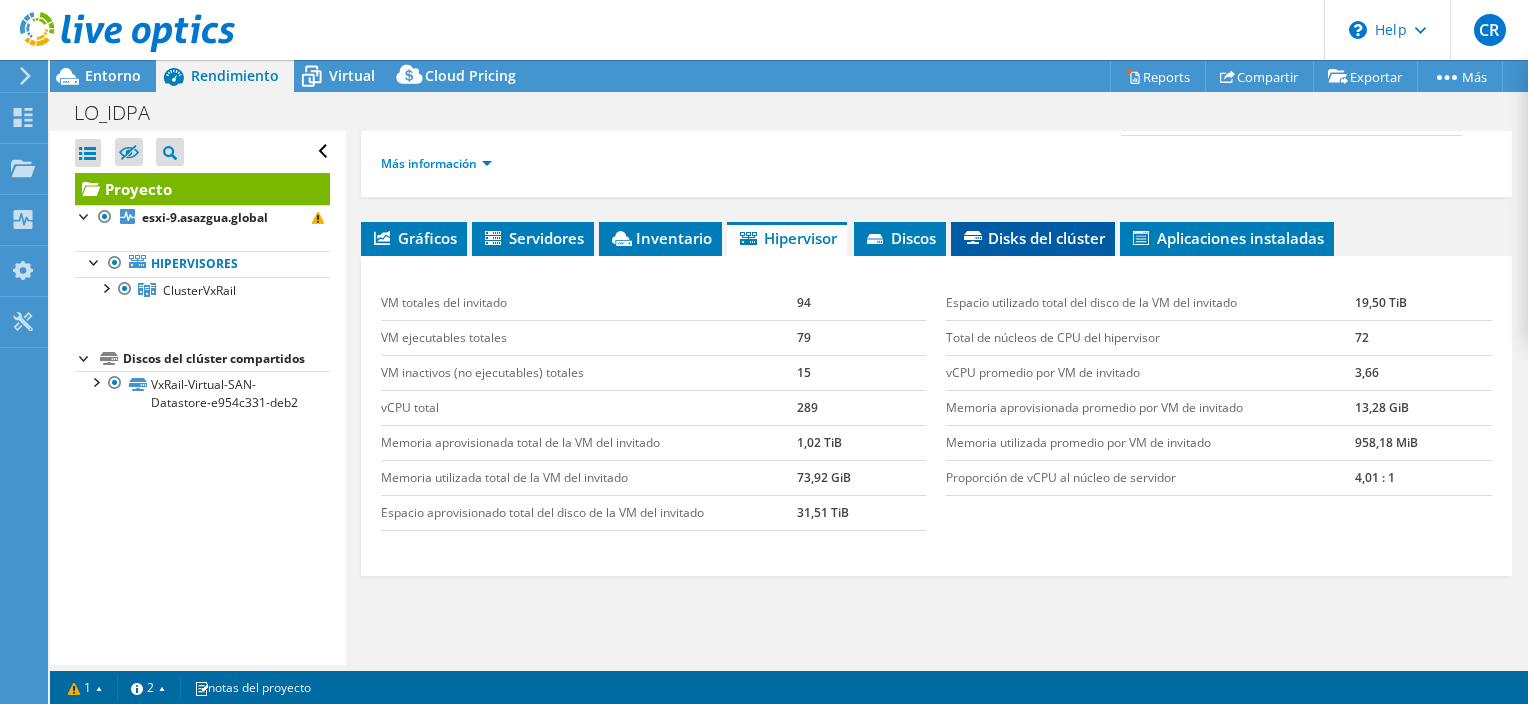click on "Disks del clúster" at bounding box center [1033, 238] 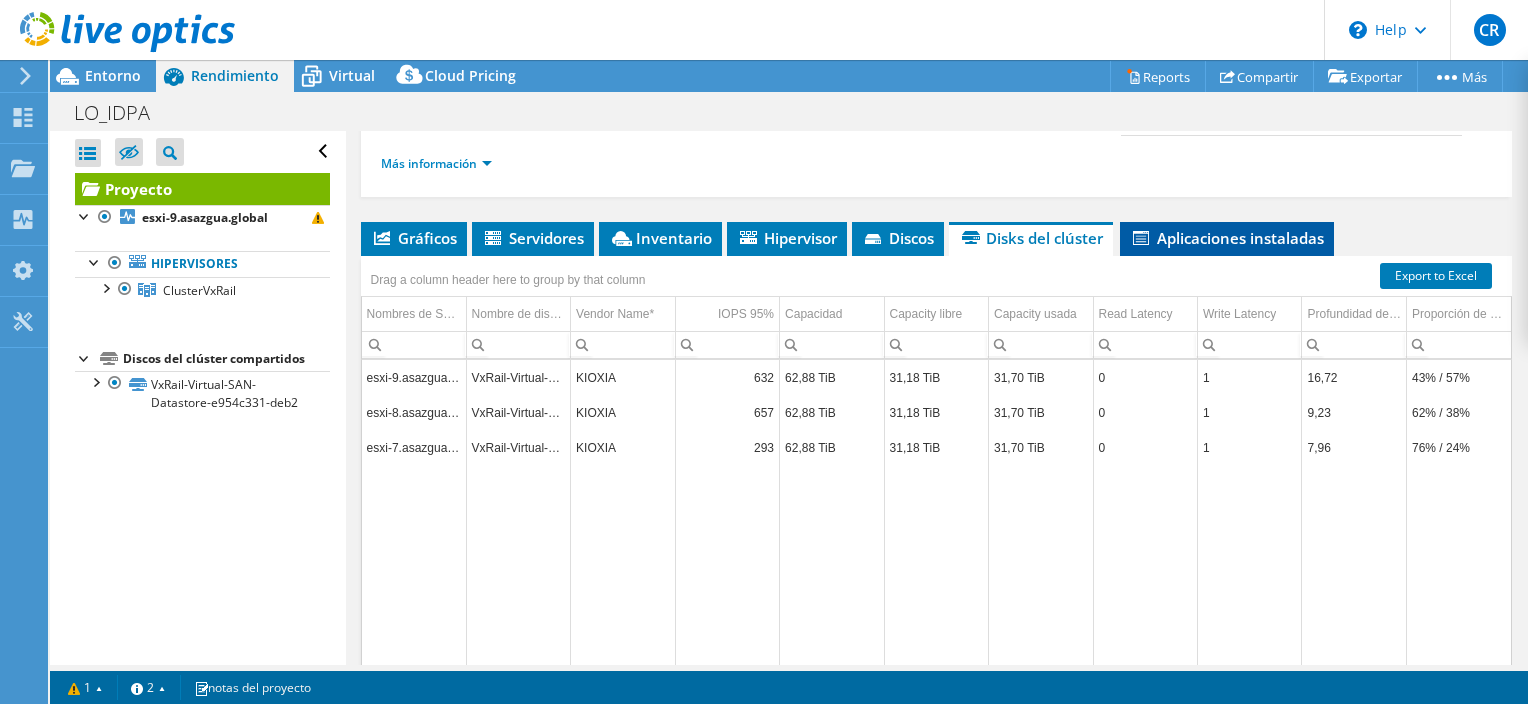 click on "Aplicaciones instaladas" at bounding box center [1227, 238] 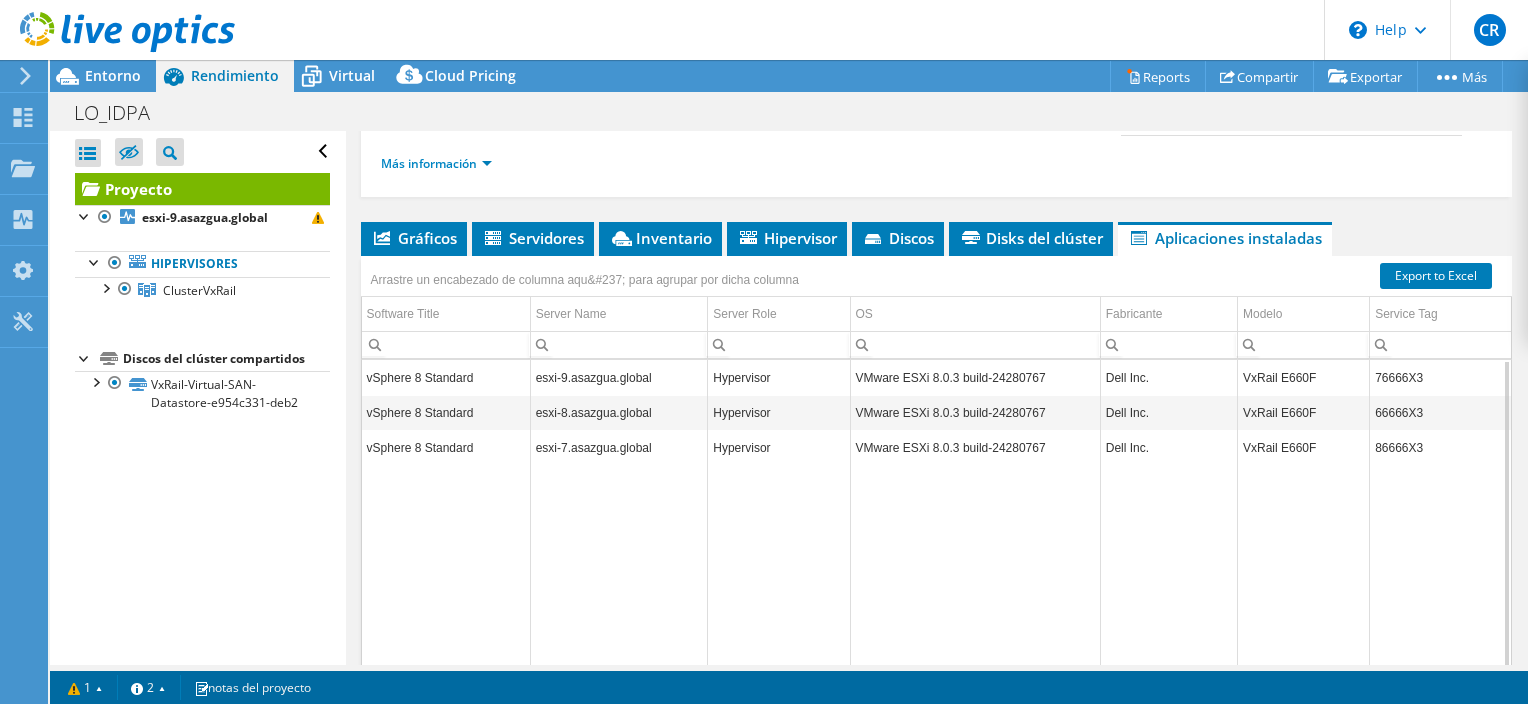 scroll, scrollTop: 316, scrollLeft: 0, axis: vertical 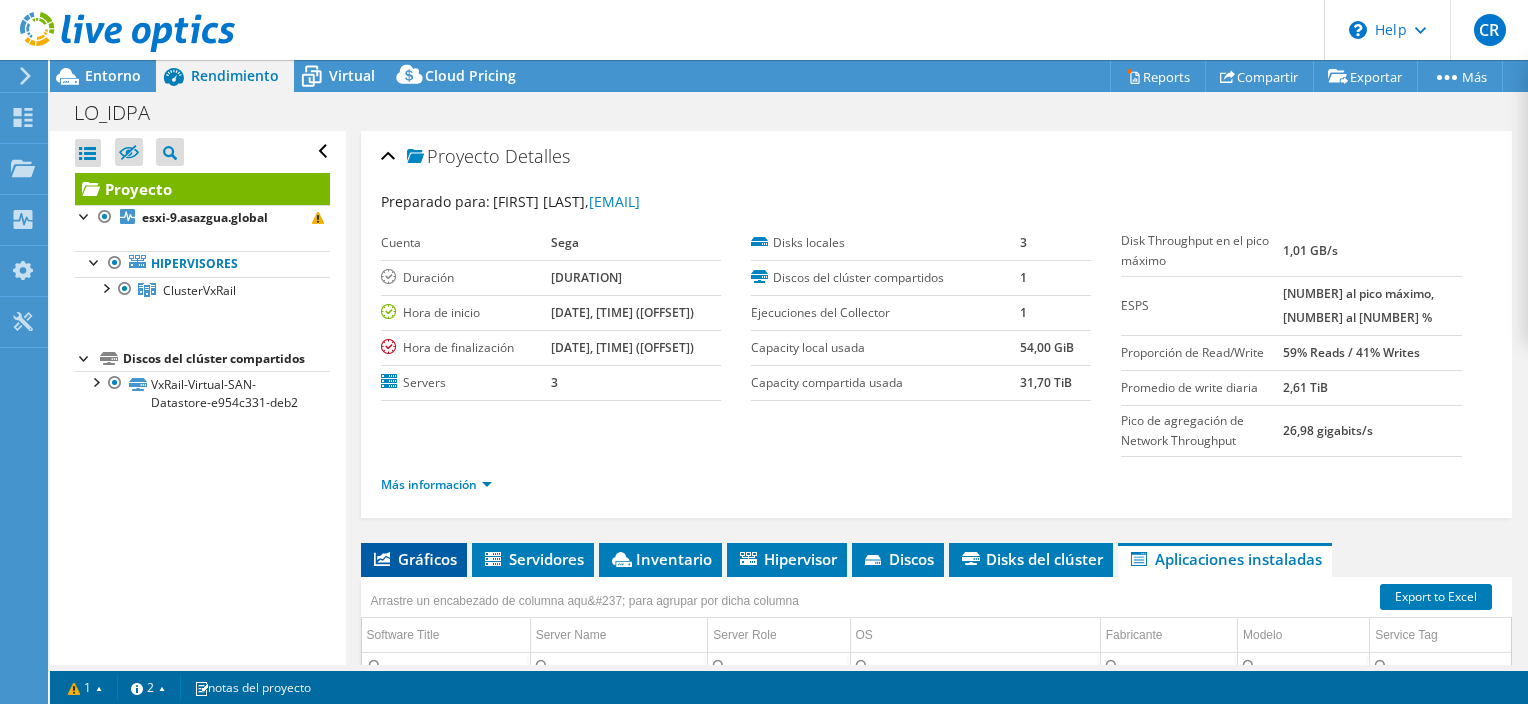 click 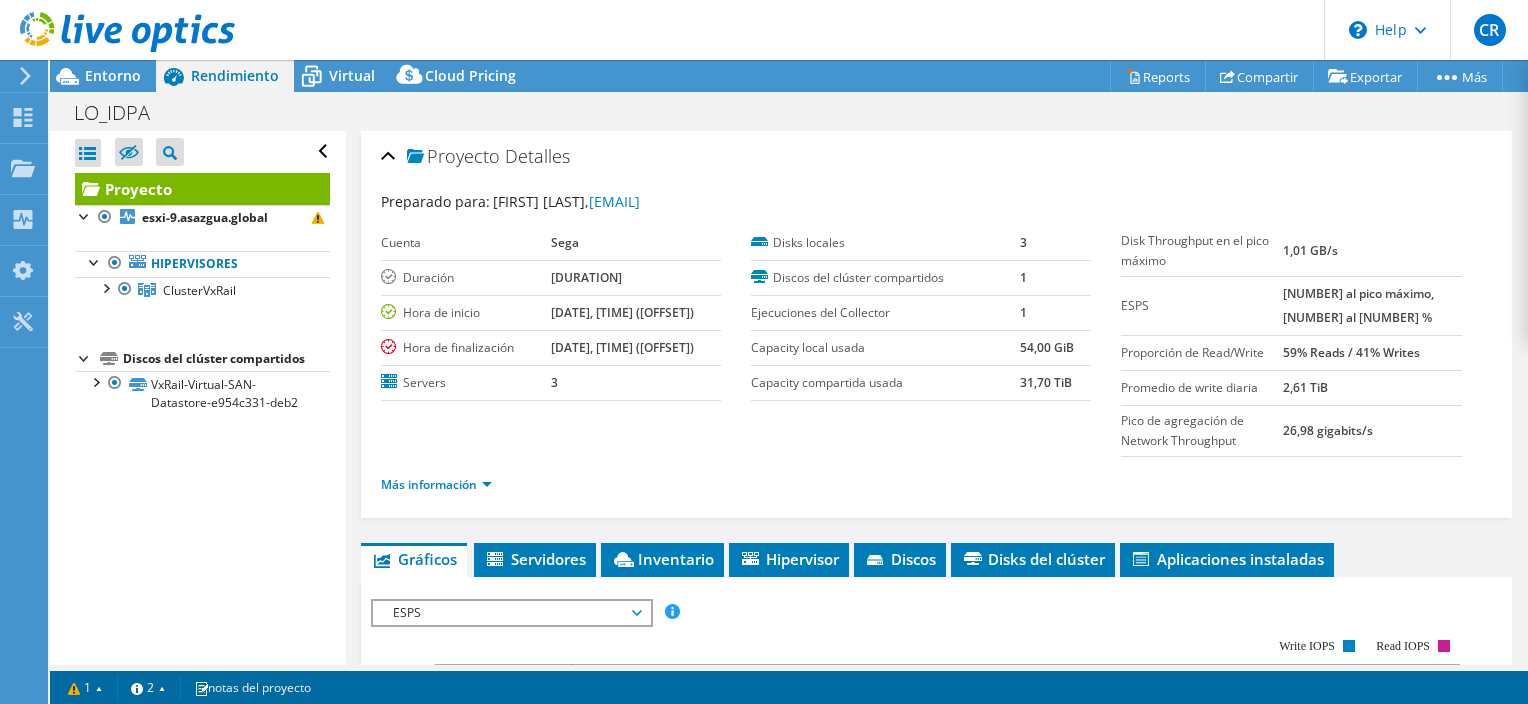 click on "Abrir todo
Cerrar todo
Ocultar nodos excluidos
Filtro de árbol del proyecto" at bounding box center [202, 152] 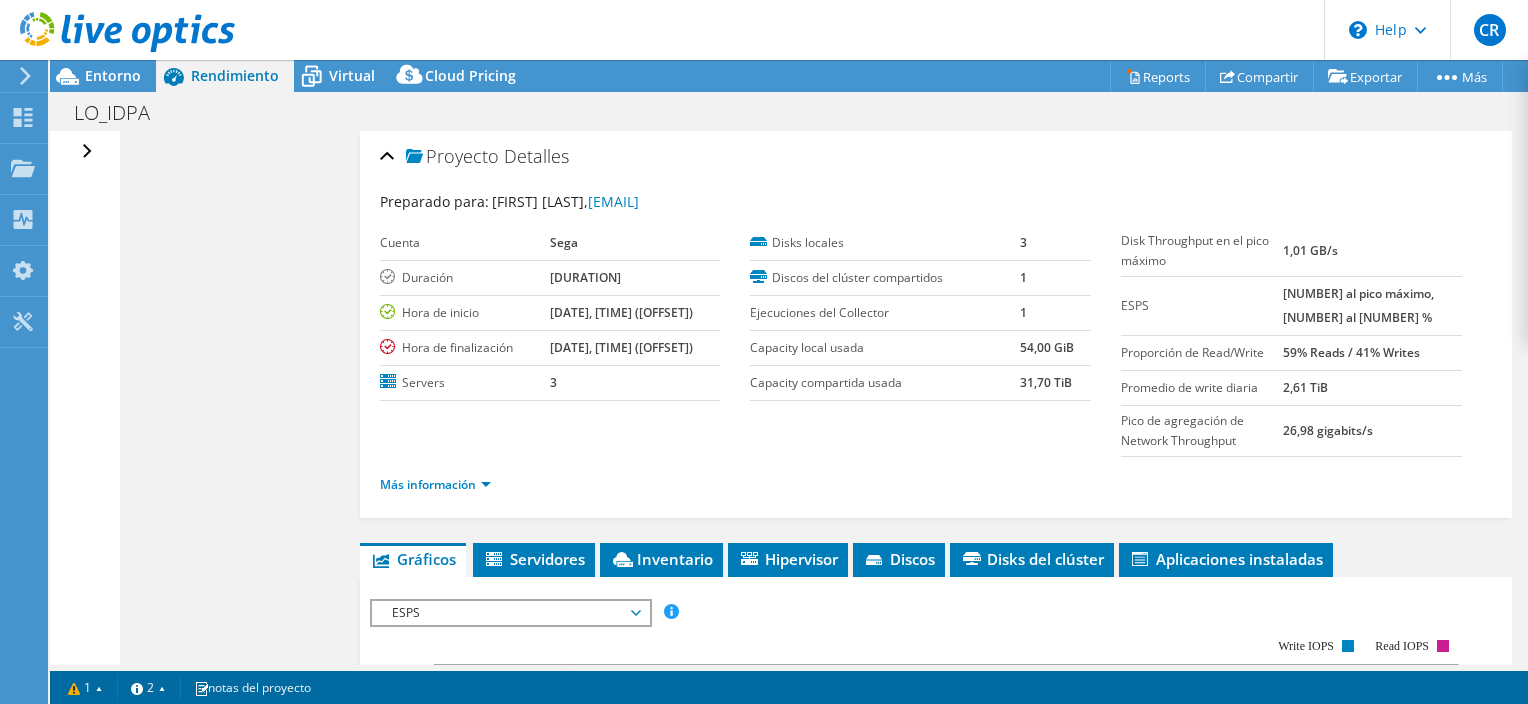 click on "Abrir todo
Cerrar todo
Ocultar nodos excluidos
Filtro de árbol del proyecto" at bounding box center [89, 152] 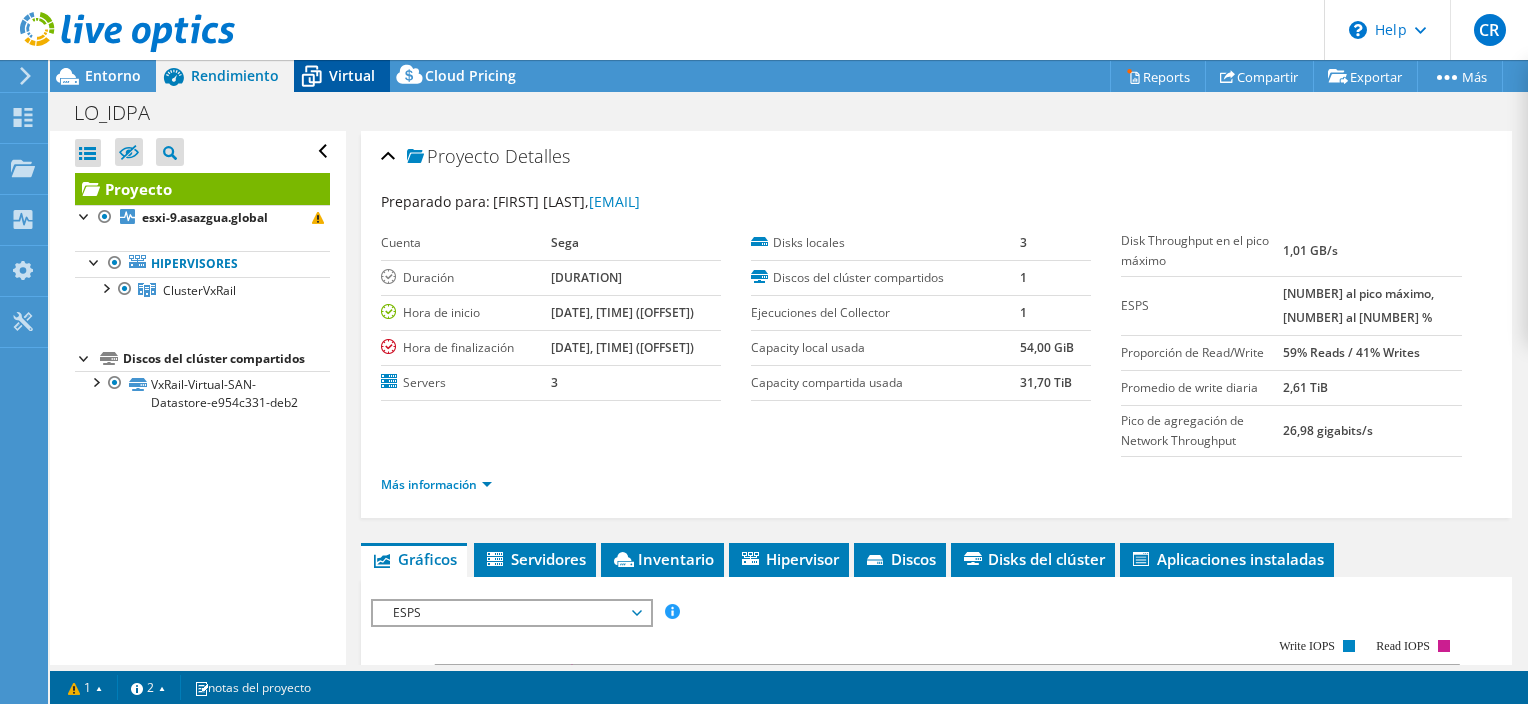 click on "Virtual" at bounding box center [352, 75] 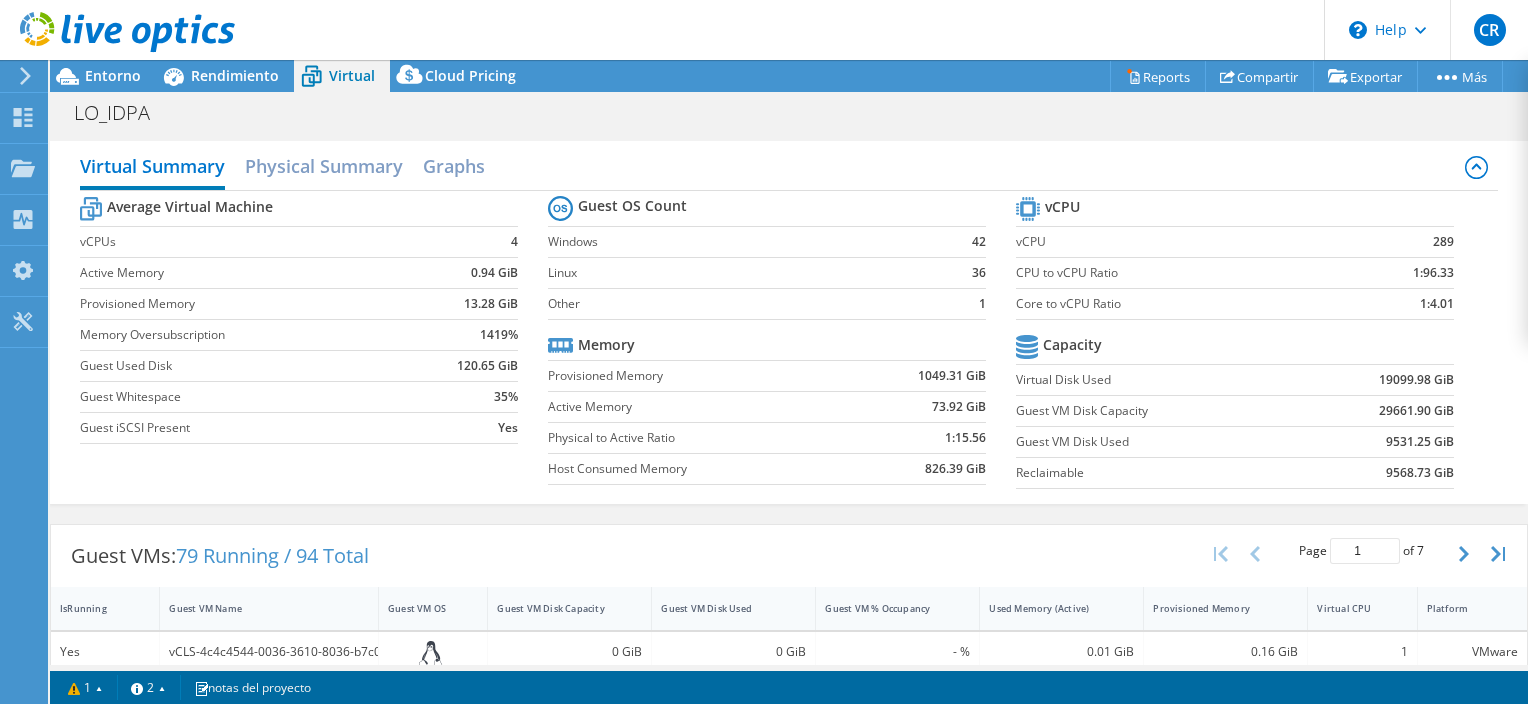 drag, startPoint x: 397, startPoint y: 220, endPoint x: 349, endPoint y: 242, distance: 52.801514 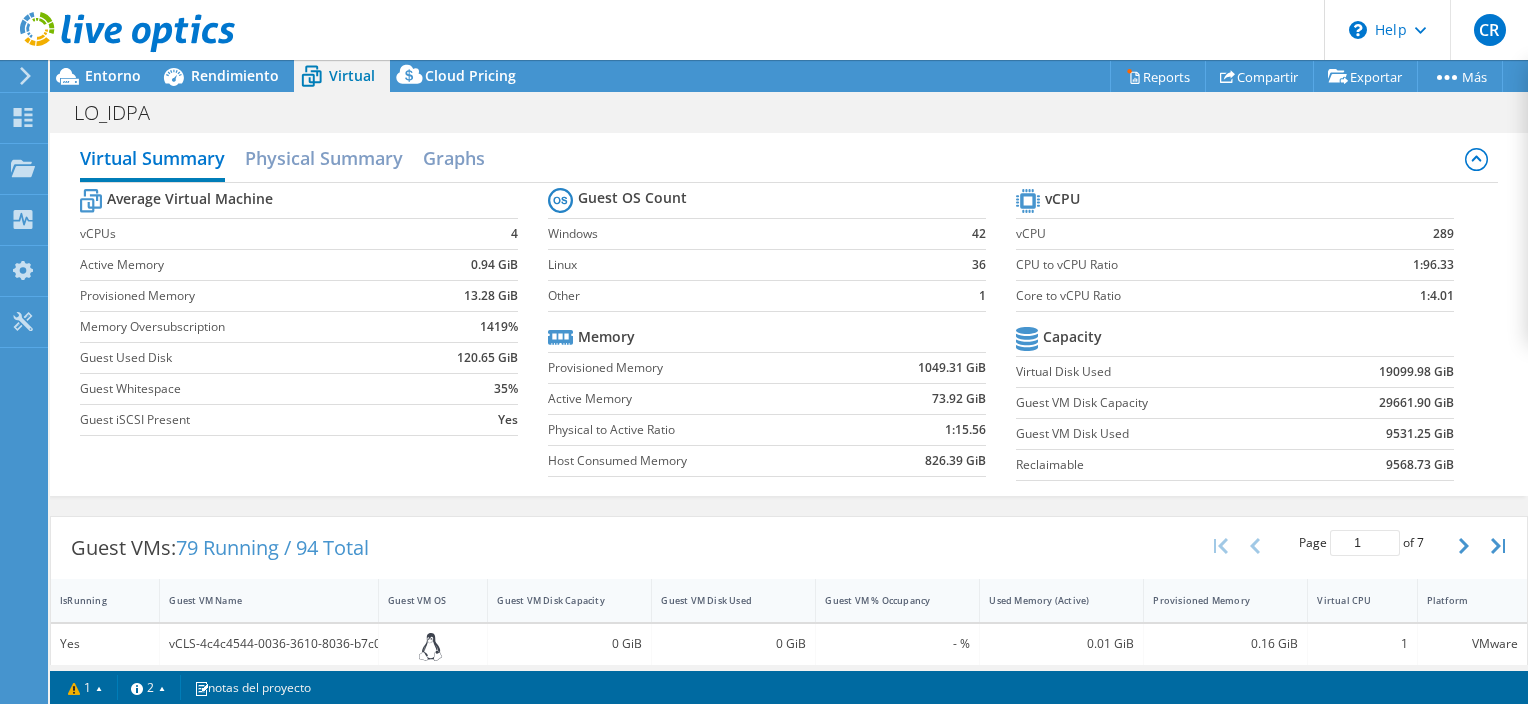 scroll, scrollTop: 14, scrollLeft: 0, axis: vertical 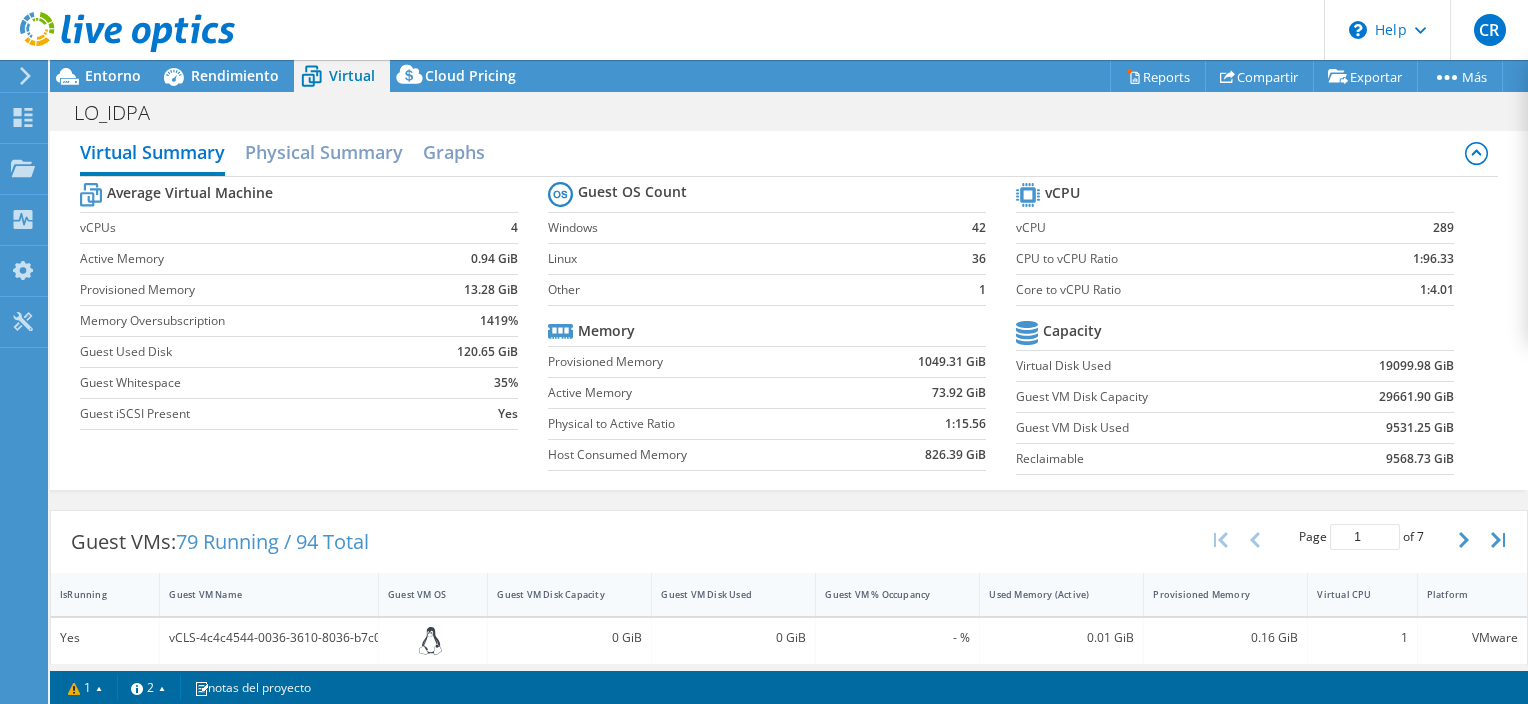 click on "Other" at bounding box center [747, 290] 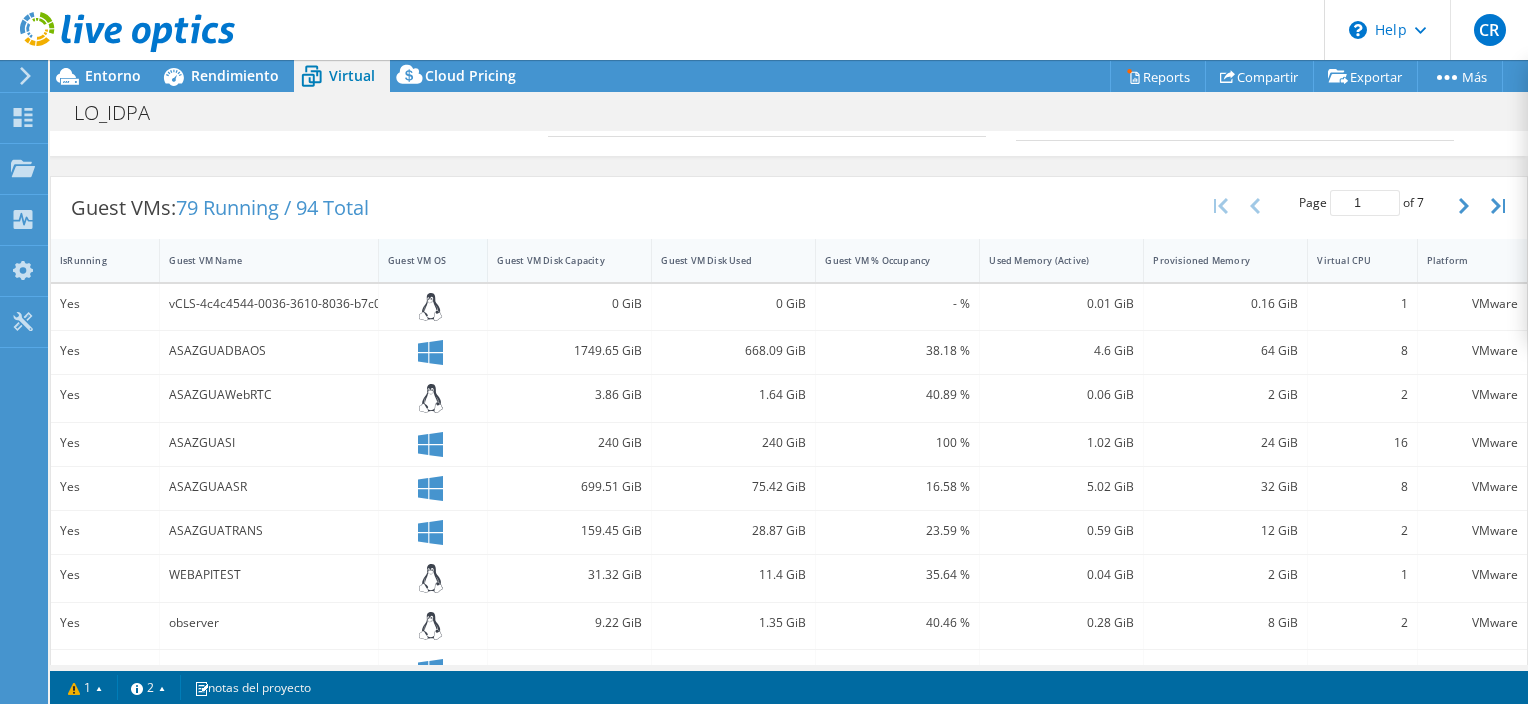 scroll, scrollTop: 350, scrollLeft: 0, axis: vertical 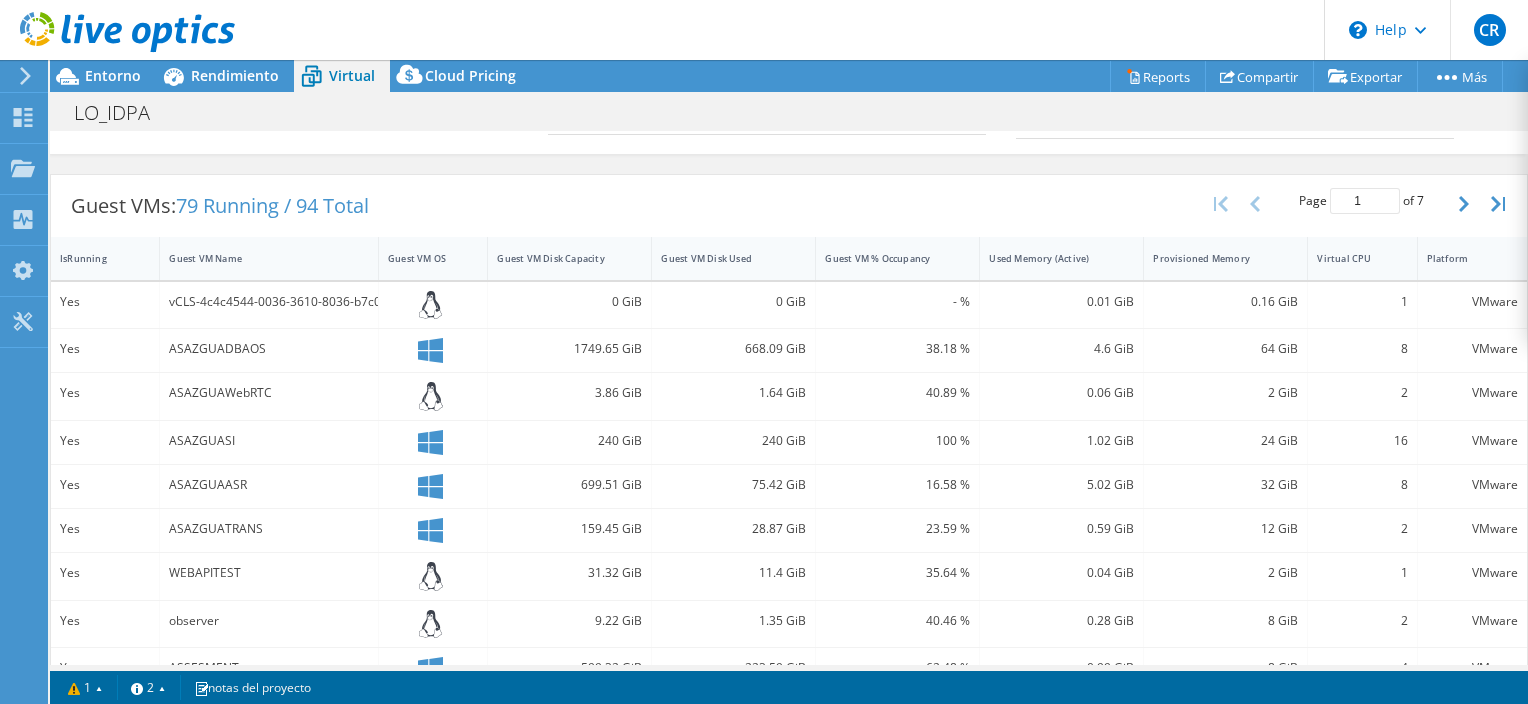 drag, startPoint x: 556, startPoint y: 667, endPoint x: 913, endPoint y: 668, distance: 357.0014 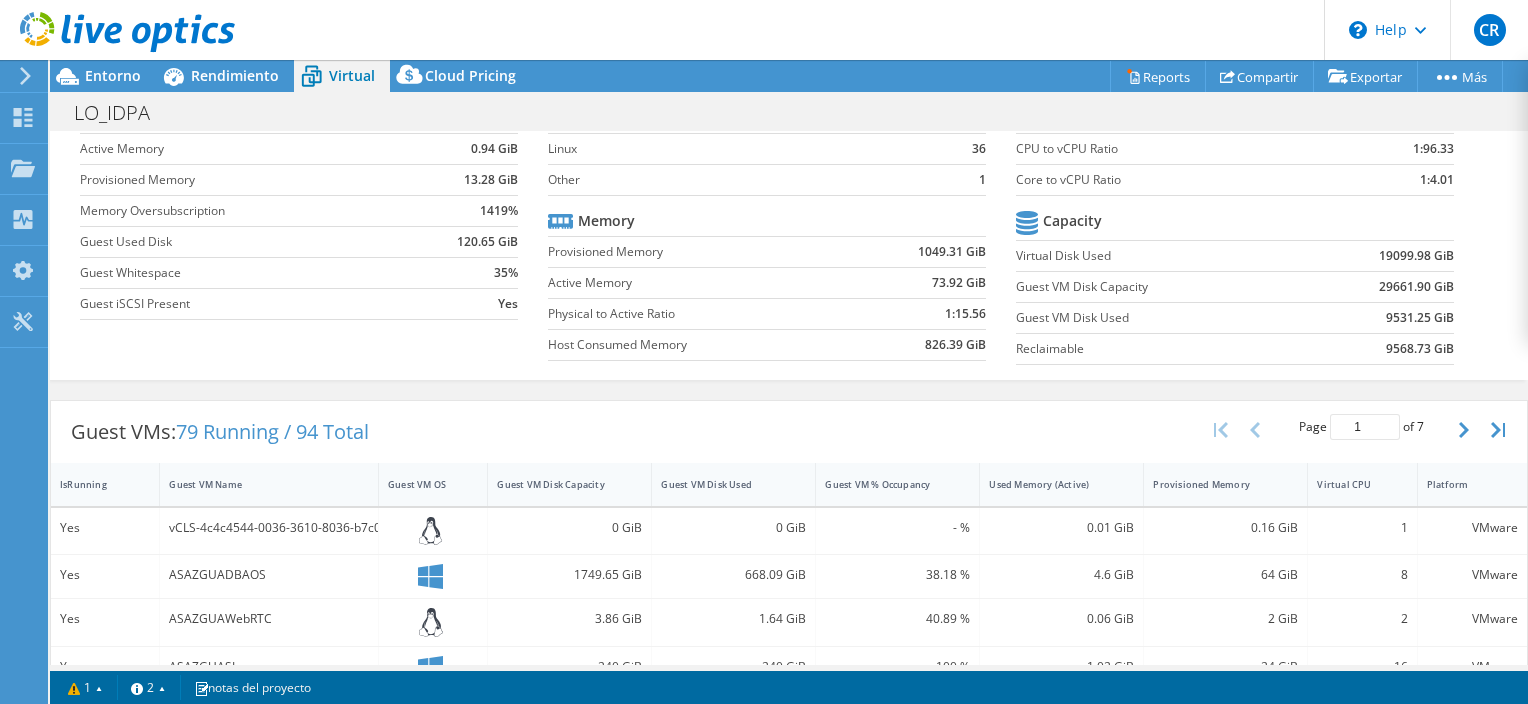 scroll, scrollTop: 0, scrollLeft: 0, axis: both 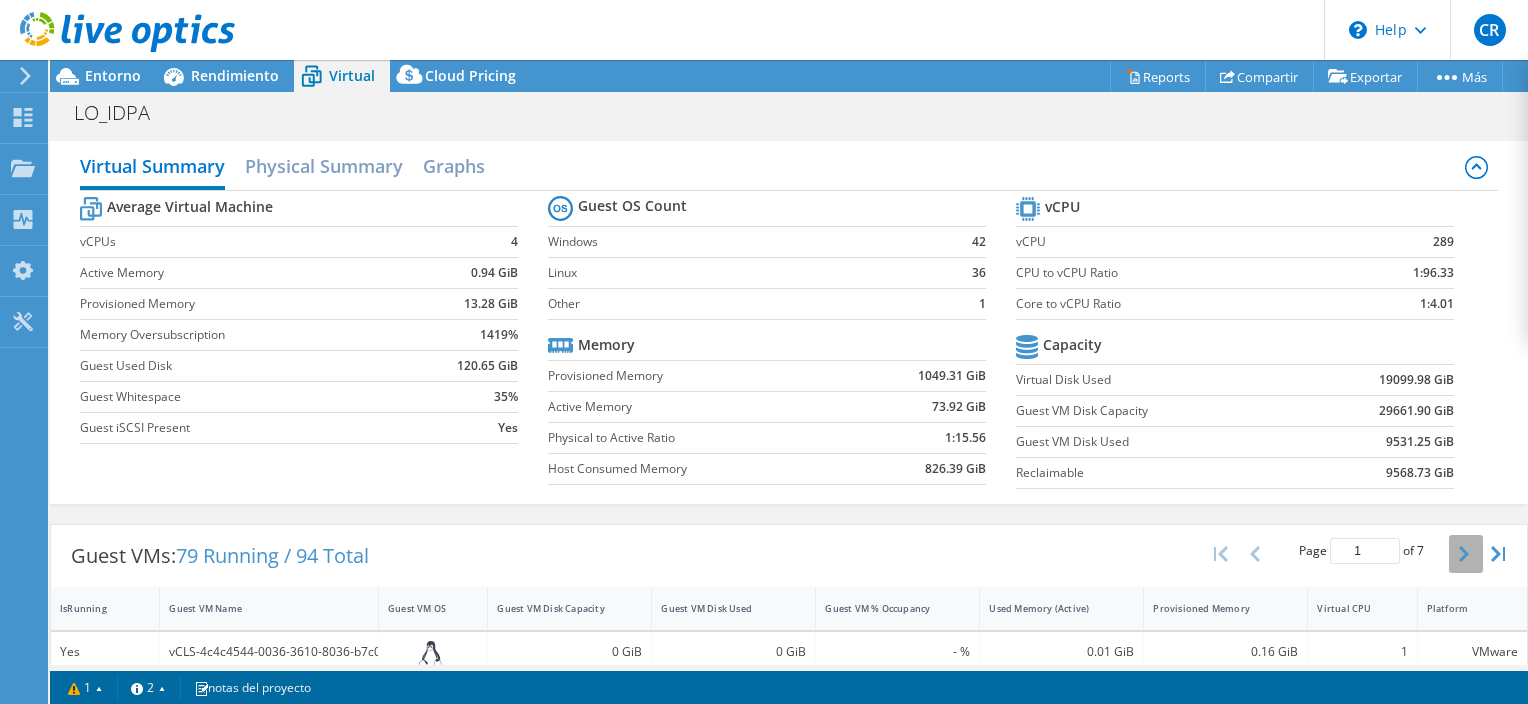 click at bounding box center (1466, 554) 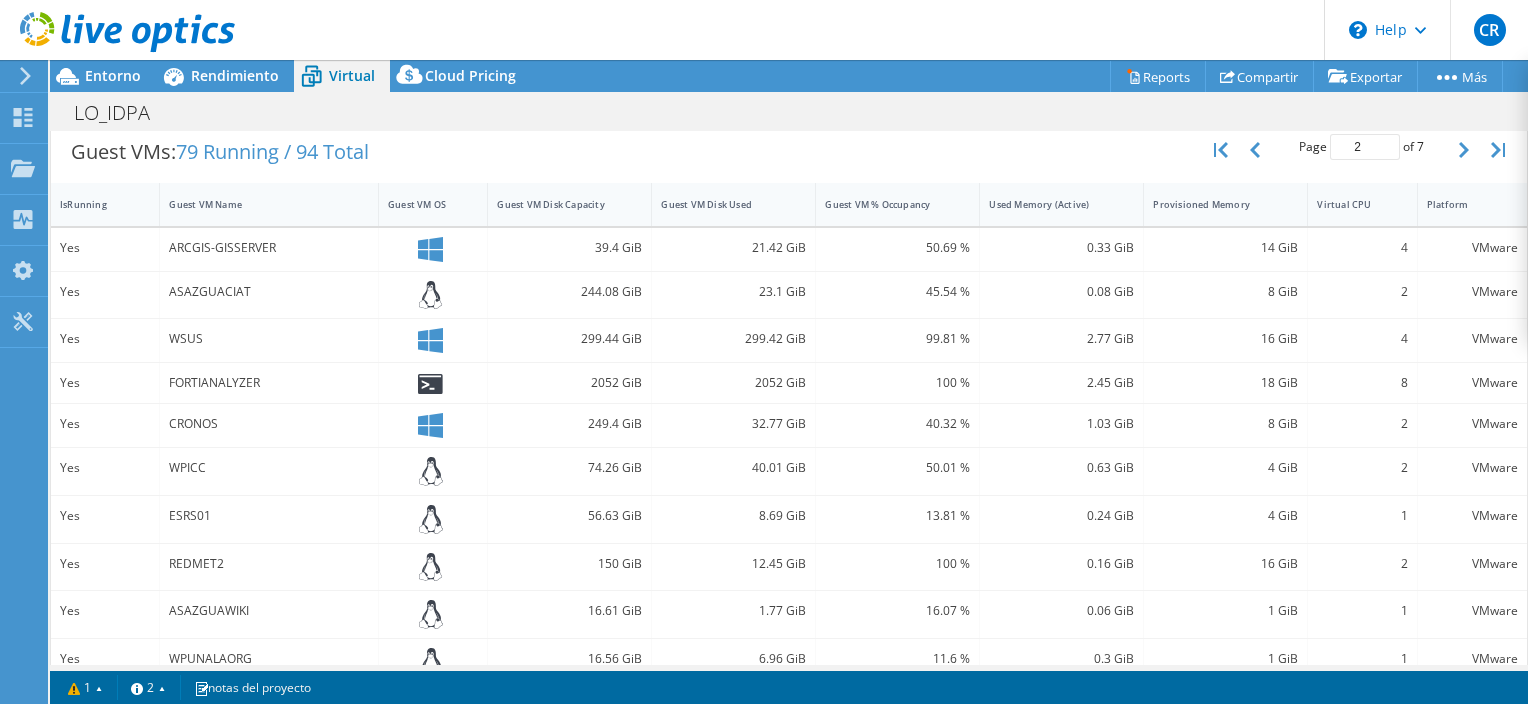 scroll, scrollTop: 367, scrollLeft: 0, axis: vertical 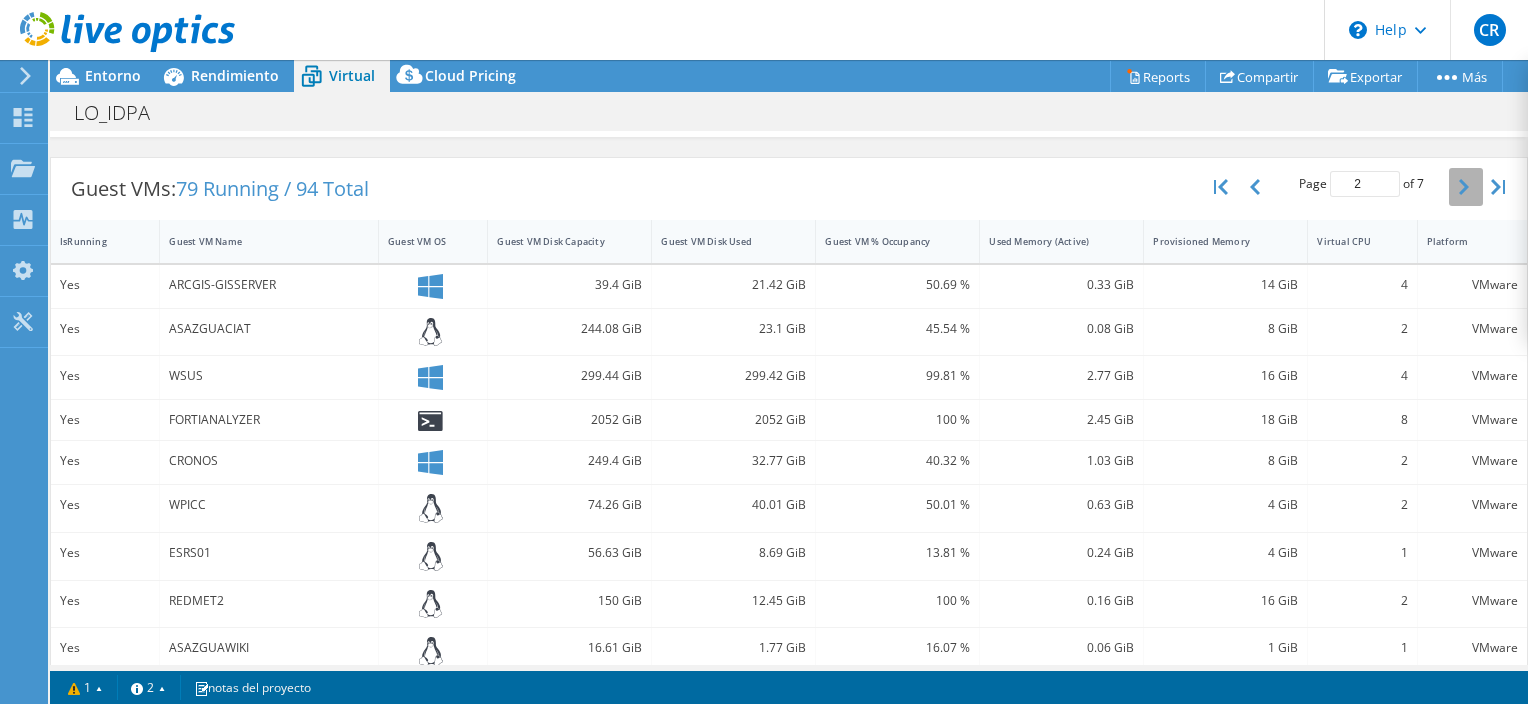 click at bounding box center (1466, 187) 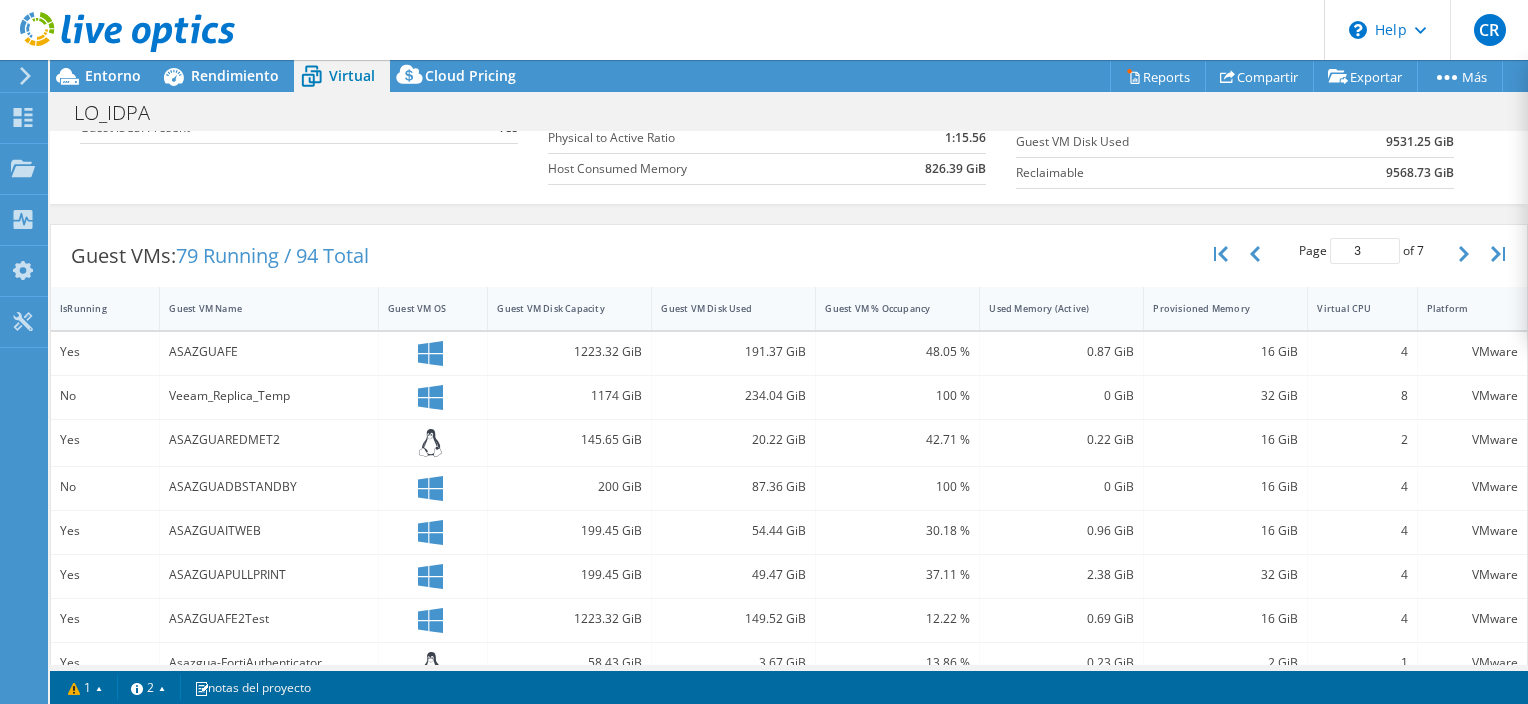 scroll, scrollTop: 294, scrollLeft: 0, axis: vertical 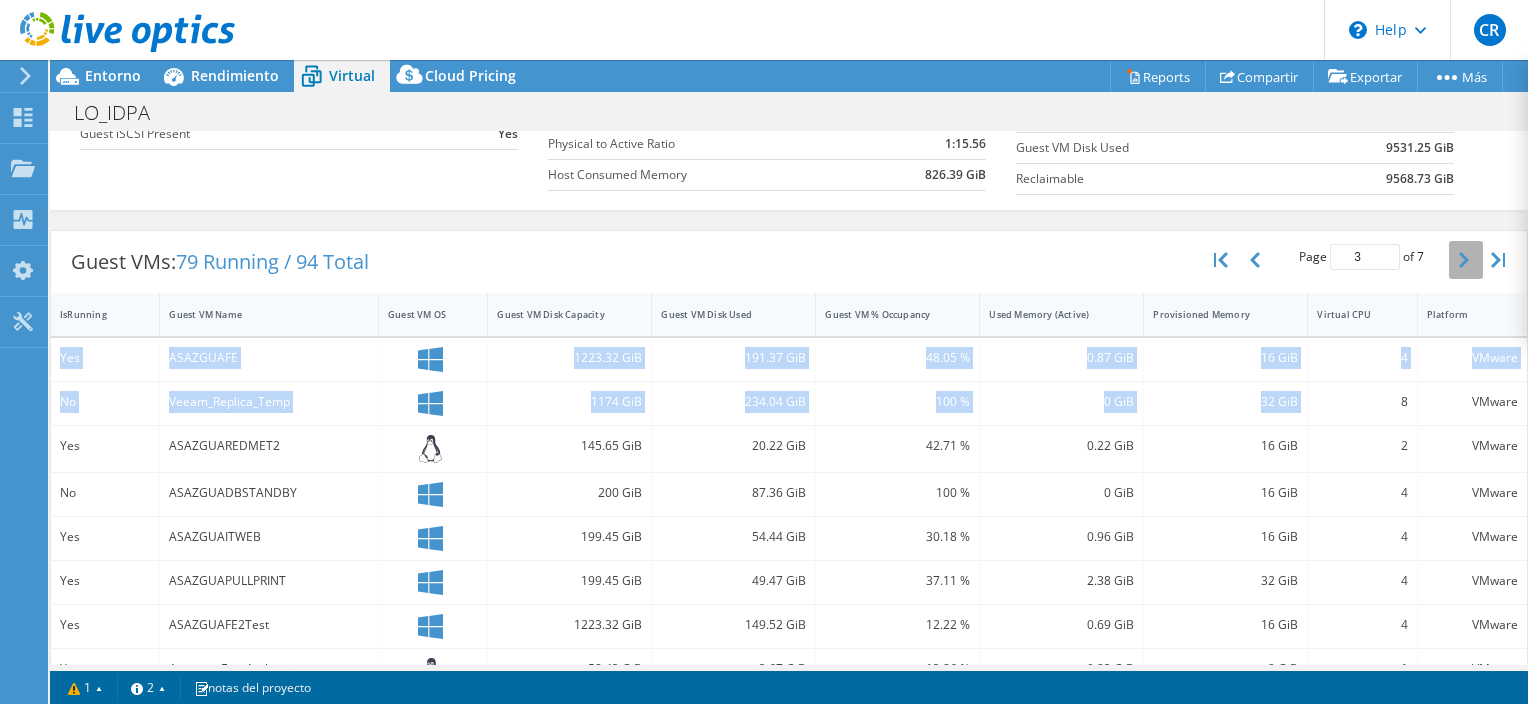 drag, startPoint x: 1332, startPoint y: 407, endPoint x: 1448, endPoint y: 254, distance: 192.00261 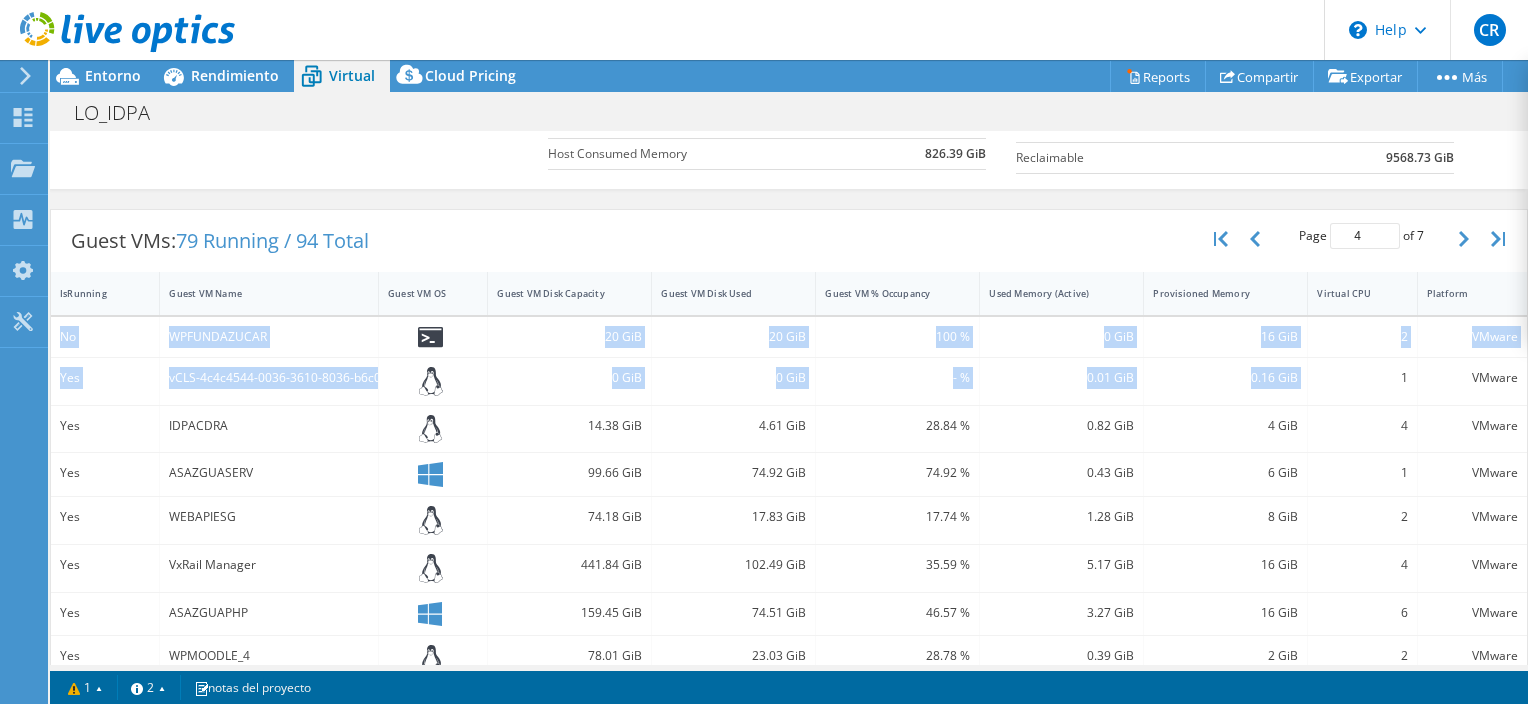 scroll, scrollTop: 312, scrollLeft: 0, axis: vertical 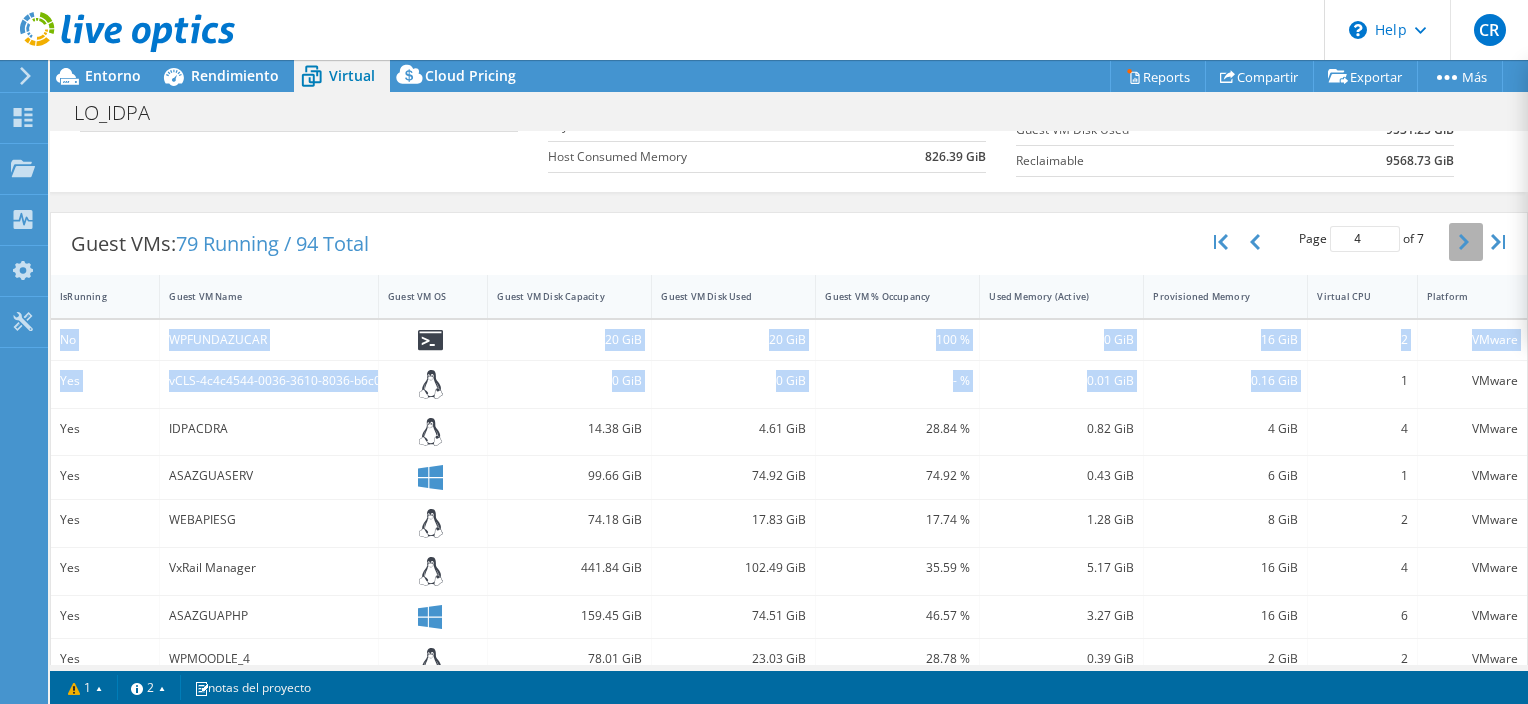click 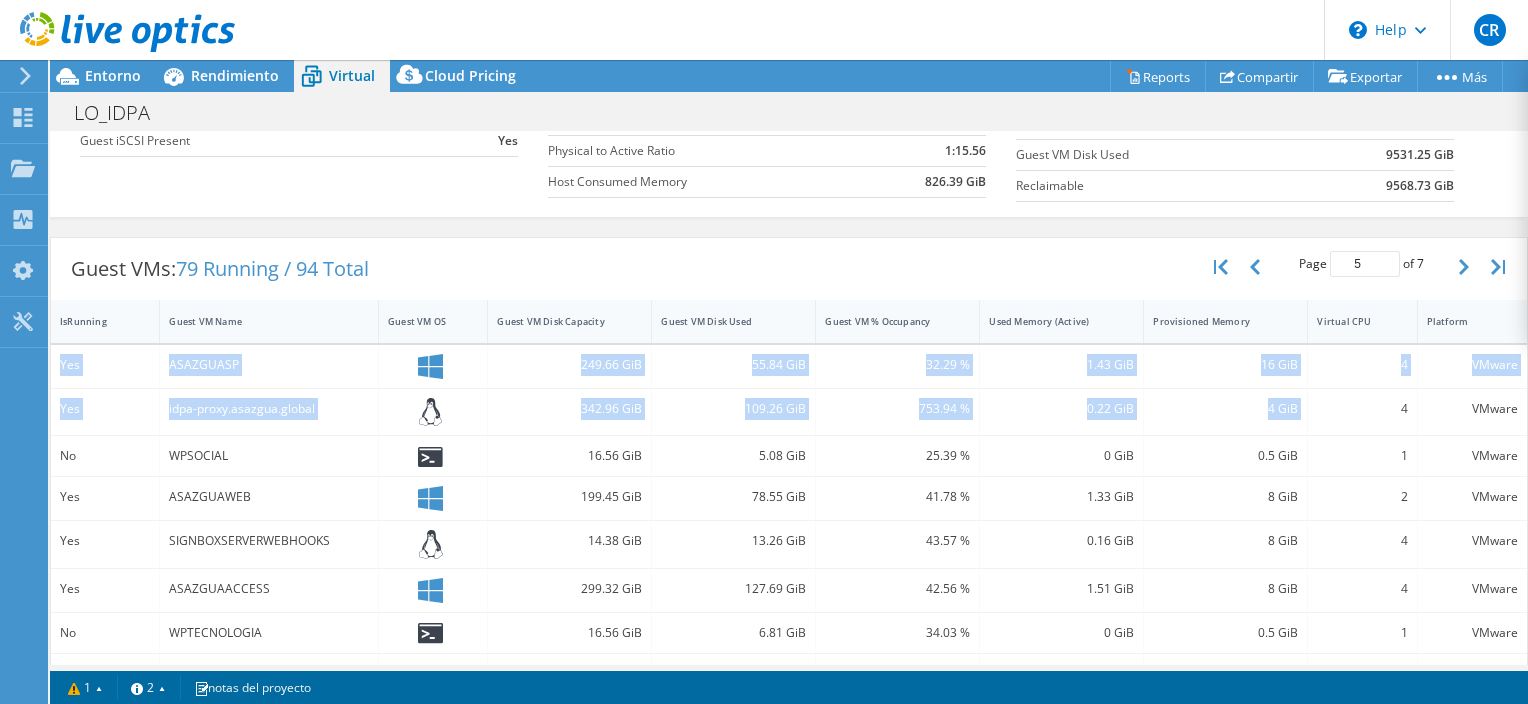 scroll, scrollTop: 284, scrollLeft: 0, axis: vertical 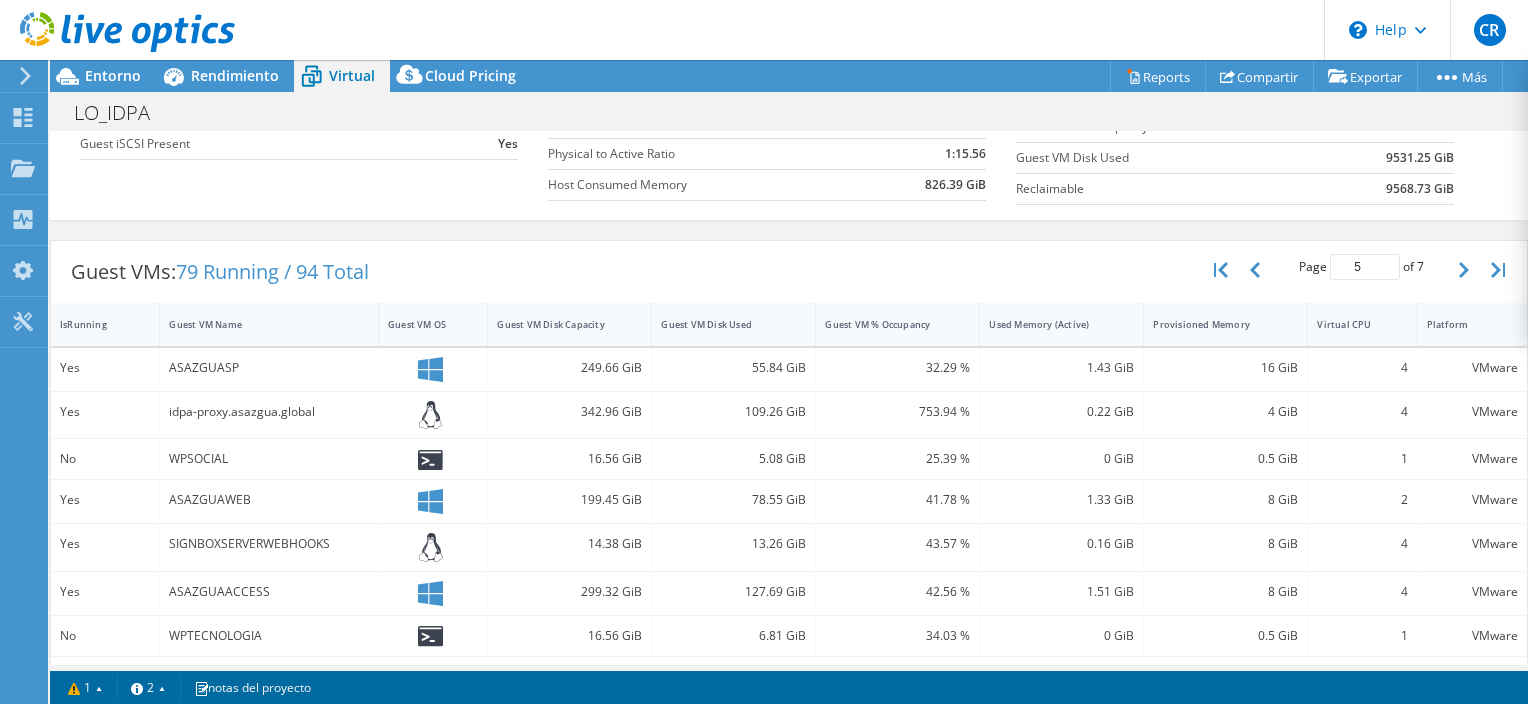 click on "Guest VMs:  79 Running / 94 Total Page   5   of   7 5 rows 10 rows 20 rows 25 rows 50 rows 100 rows" at bounding box center (789, 272) 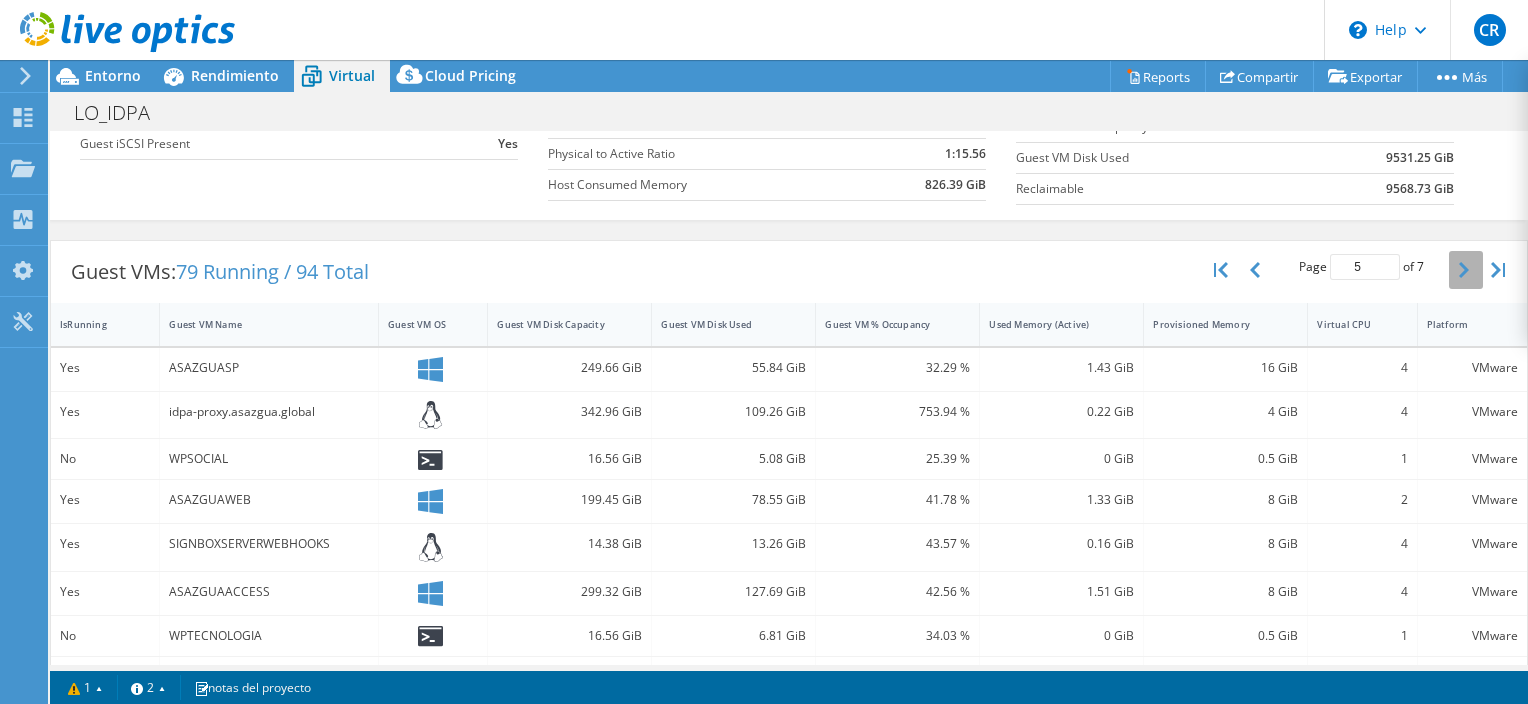 click at bounding box center (1466, 270) 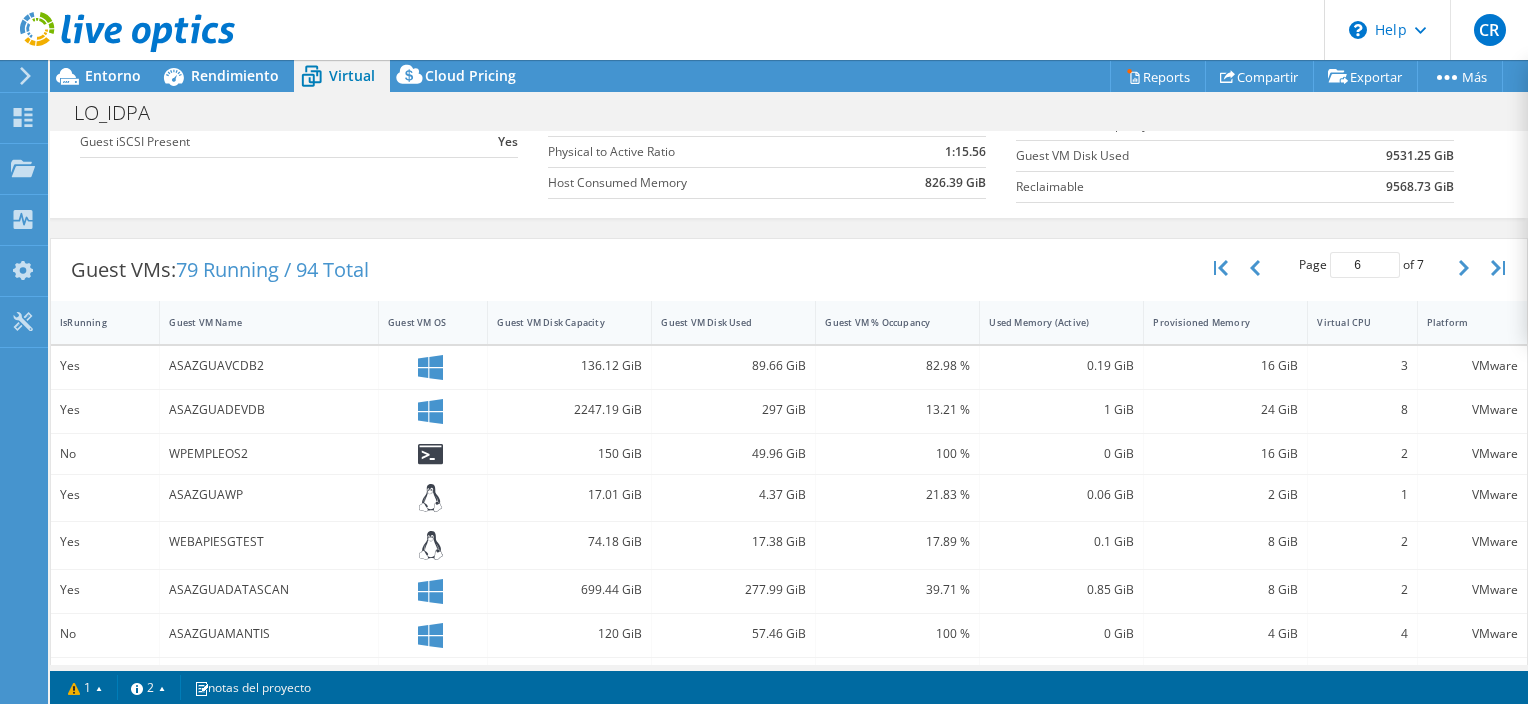 scroll, scrollTop: 285, scrollLeft: 0, axis: vertical 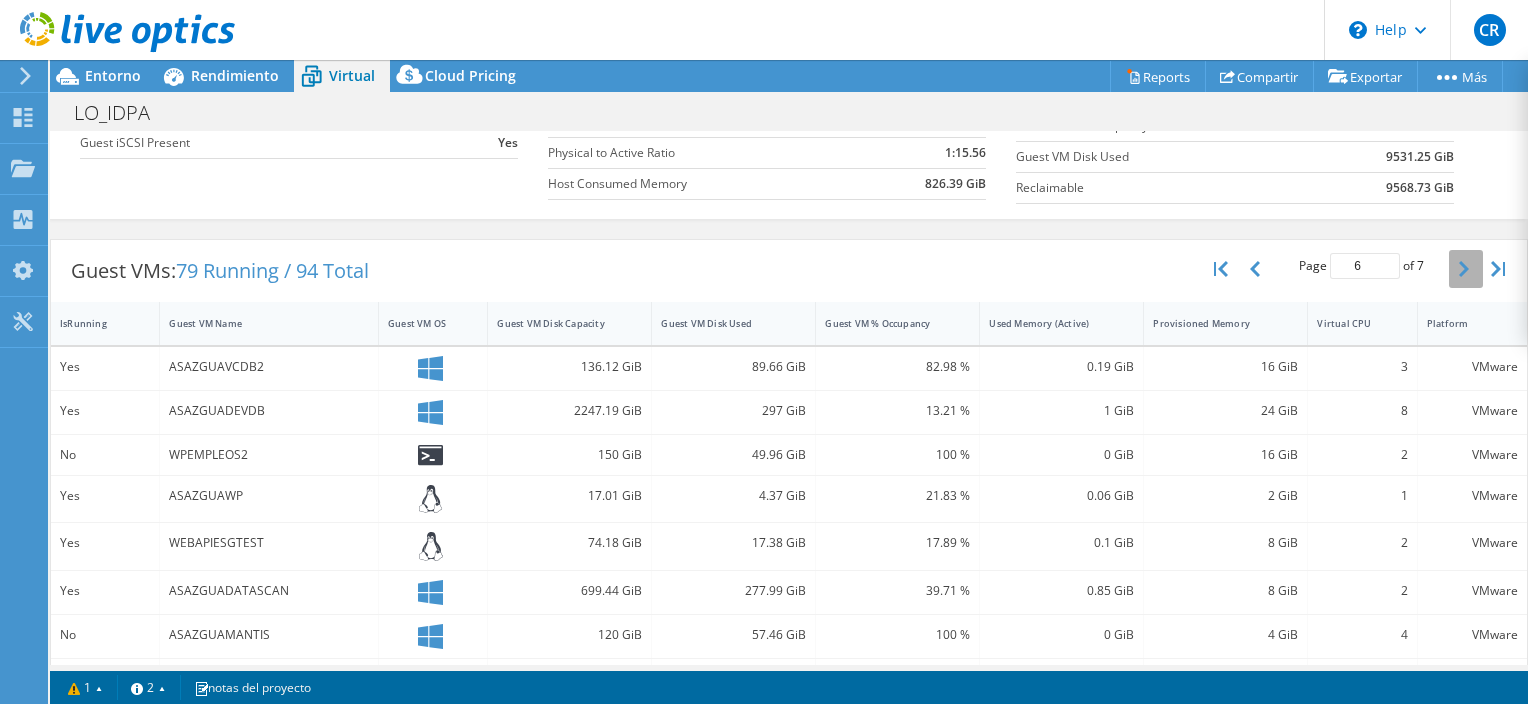 click at bounding box center (1466, 269) 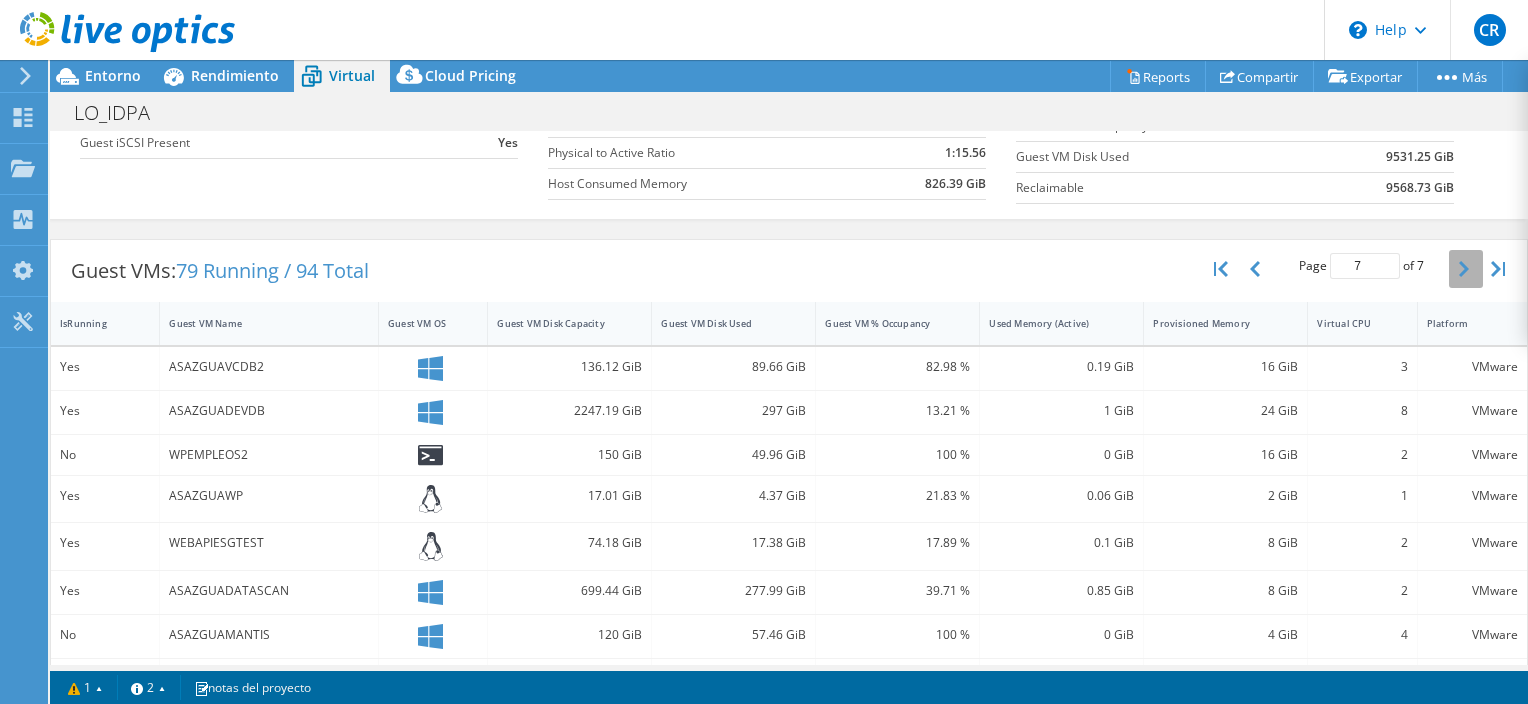 scroll, scrollTop: 155, scrollLeft: 0, axis: vertical 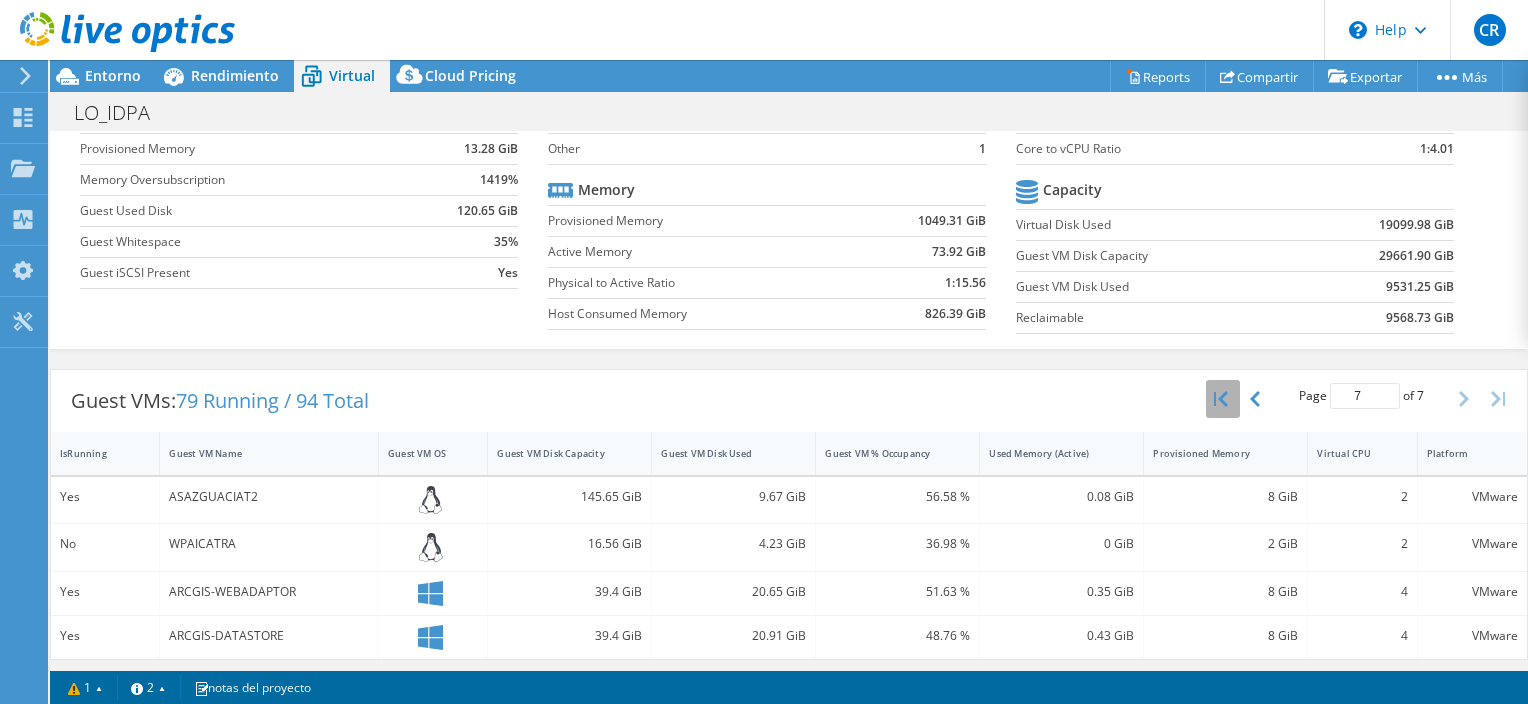 click 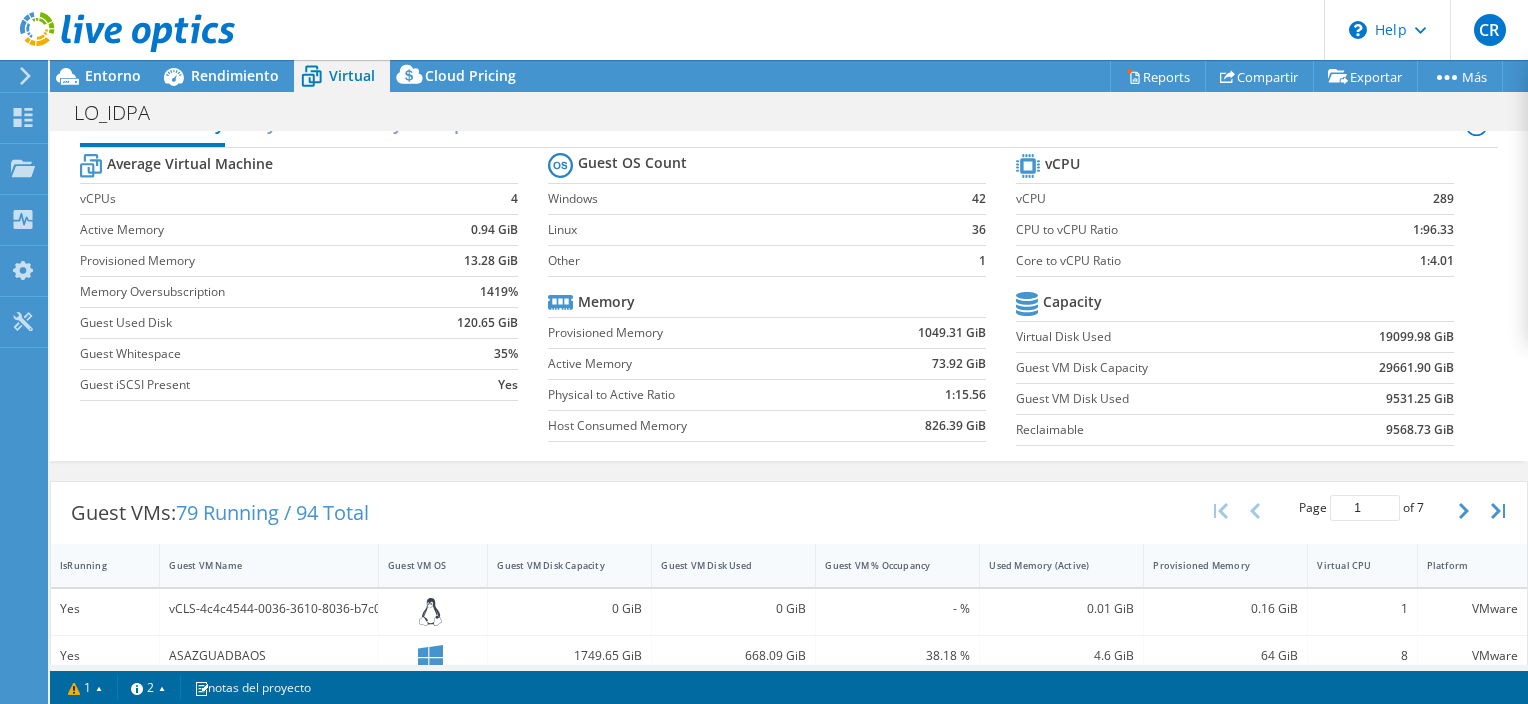 scroll, scrollTop: 0, scrollLeft: 0, axis: both 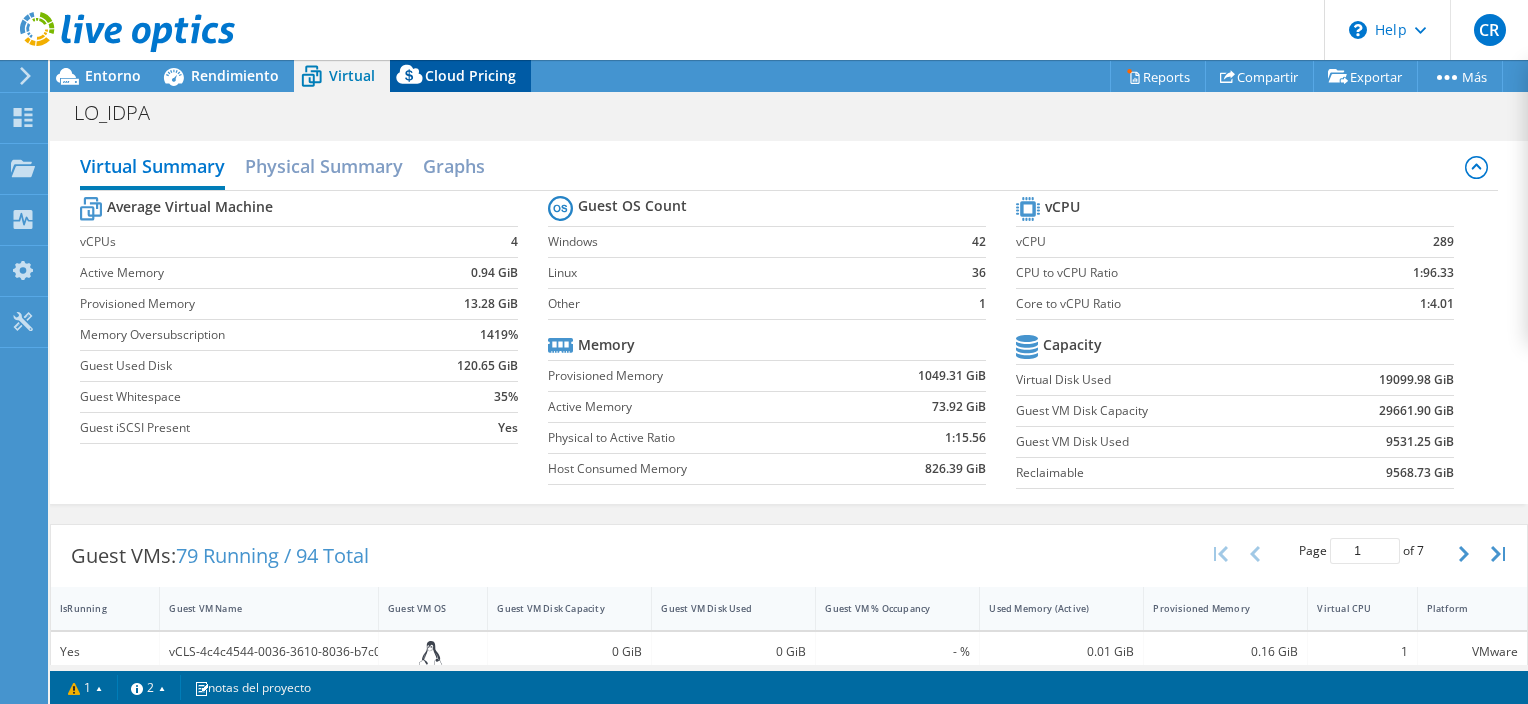 click on "Cloud Pricing" at bounding box center [460, 76] 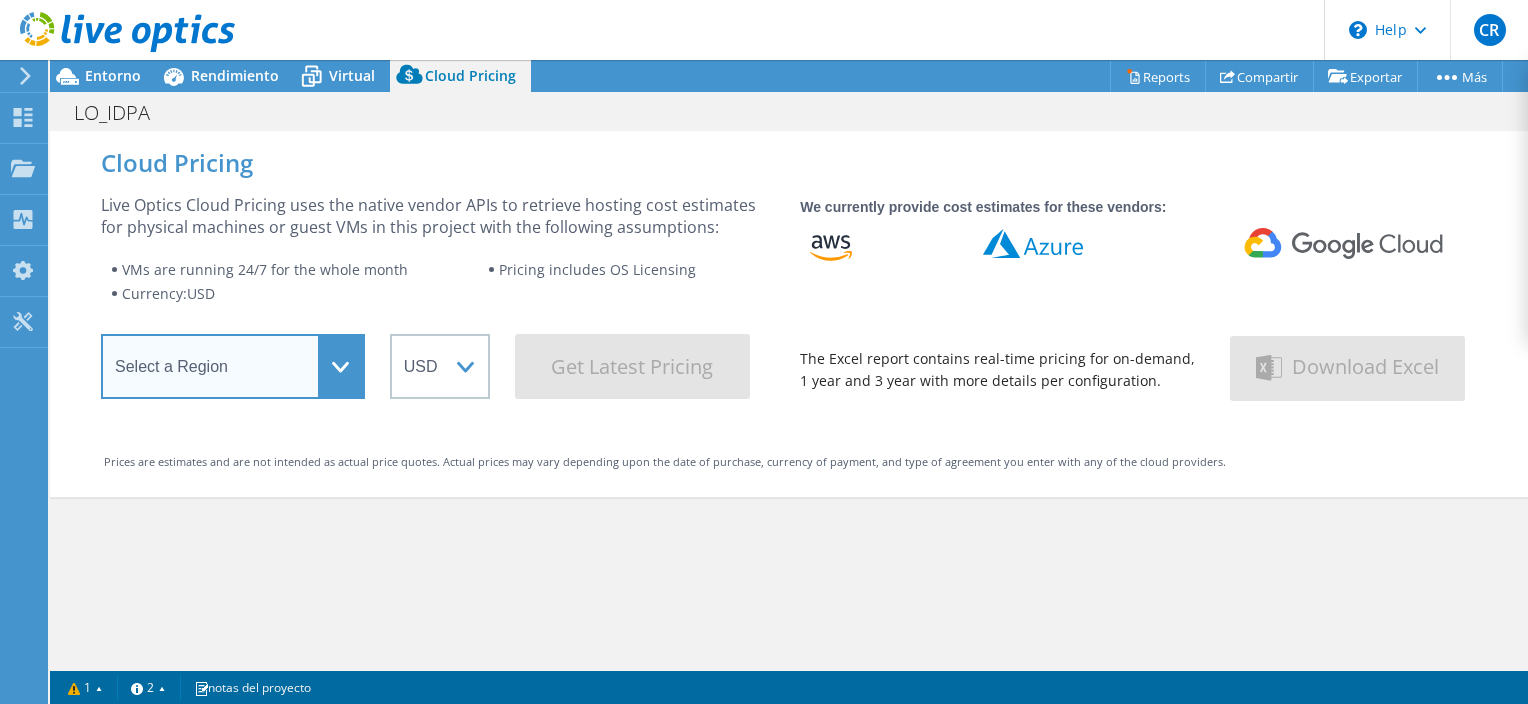 click on "Select a Region Asia Pacific (Hong Kong) Asia Pacific (Mumbai) Asia Pacific (Seoul) Asia Pacific (Singapore) Asia Pacific (Tokyo) Australia Canada Europe (Frankfurt) Europe (London) South America (Sao Paulo) US East (Virginia) US West (California)" at bounding box center (233, 366) 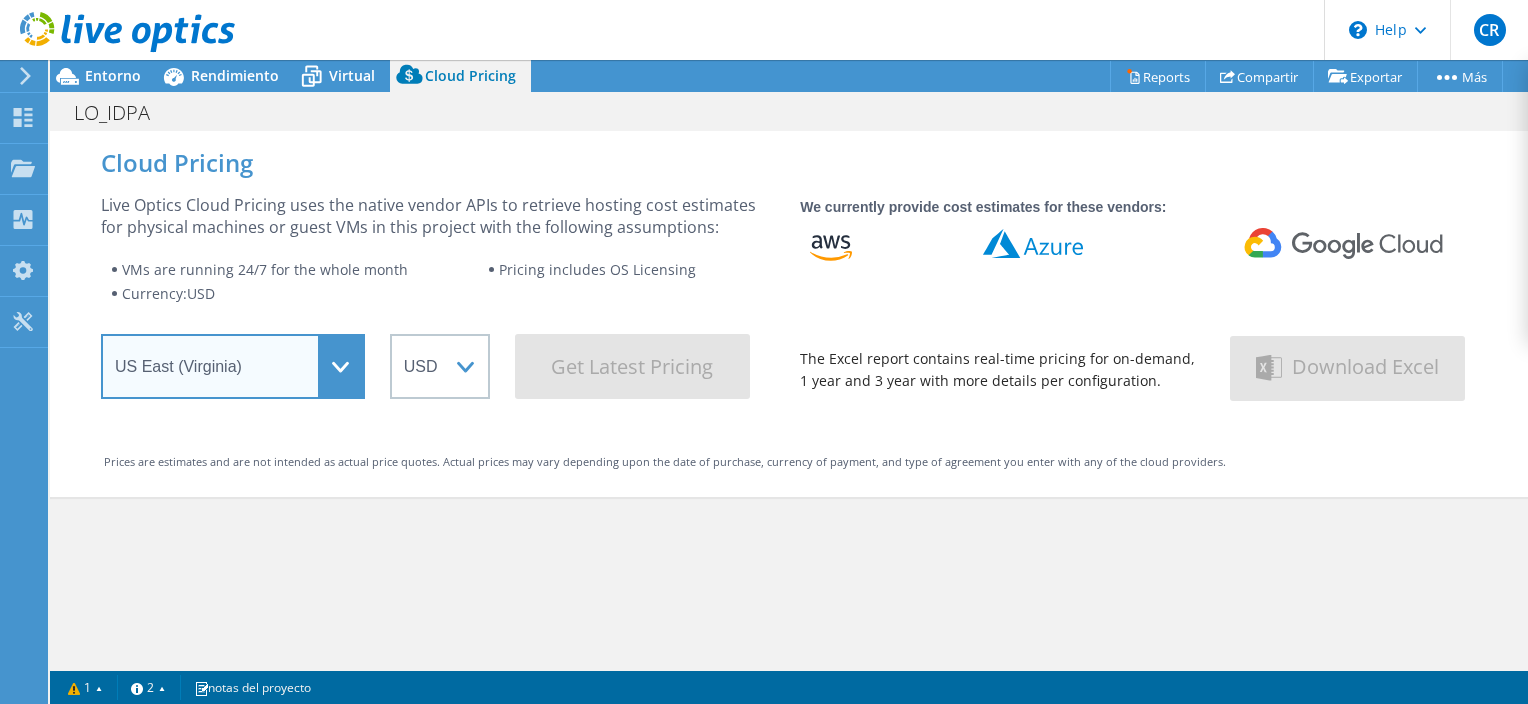 click on "Select a Region Asia Pacific (Hong Kong) Asia Pacific (Mumbai) Asia Pacific (Seoul) Asia Pacific (Singapore) Asia Pacific (Tokyo) Australia Canada Europe (Frankfurt) Europe (London) South America (Sao Paulo) US East (Virginia) US West (California)" at bounding box center (233, 366) 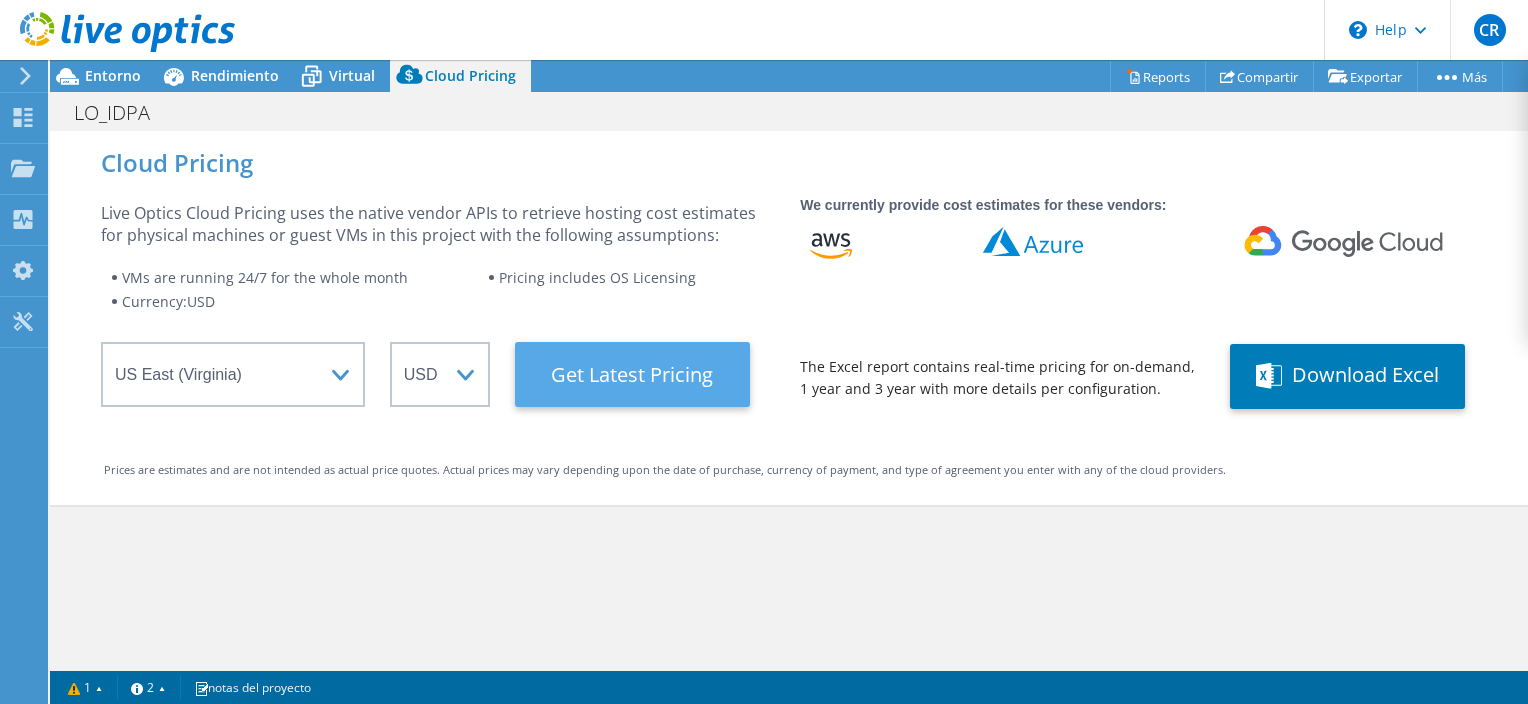 click on "Get Latest Pricing" at bounding box center [632, 374] 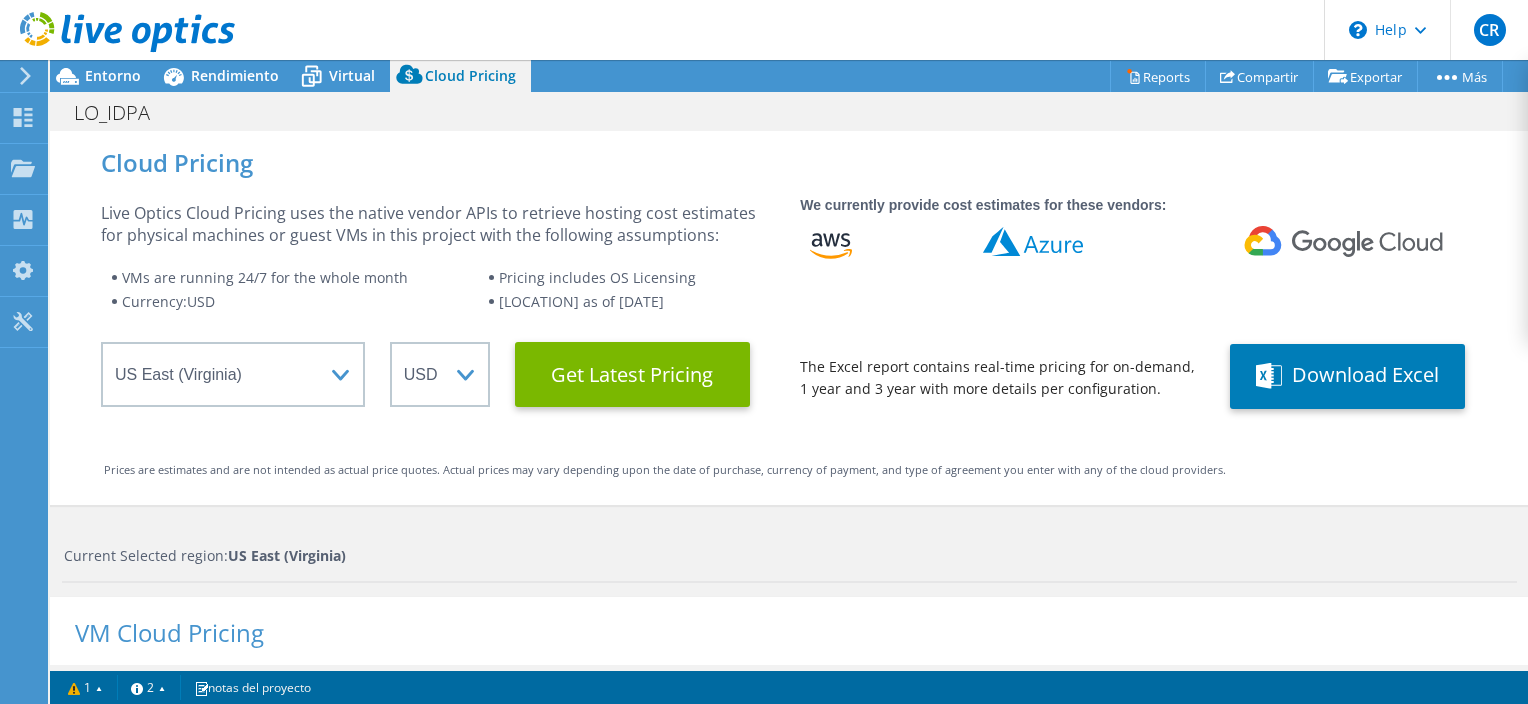 scroll, scrollTop: 750, scrollLeft: 0, axis: vertical 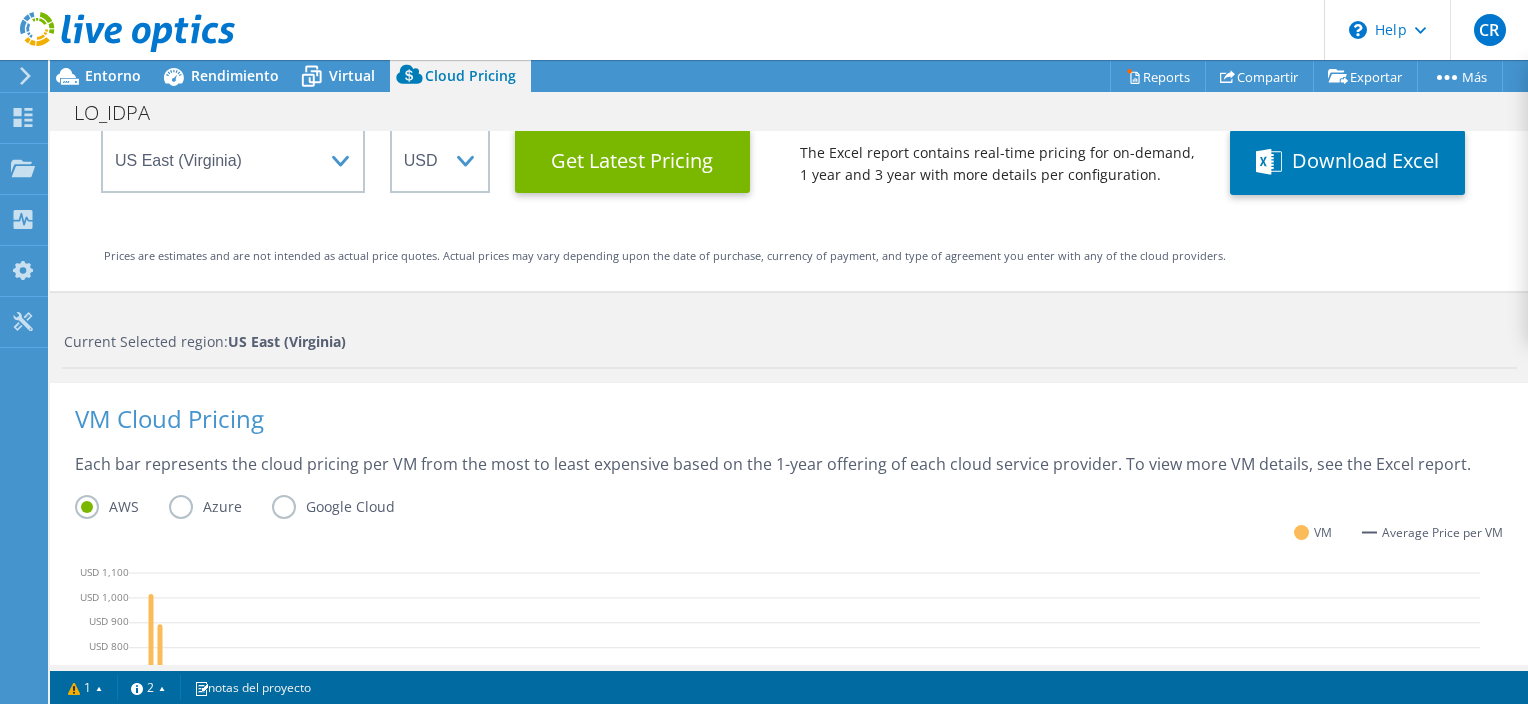 click on "Azure" at bounding box center [220, 507] 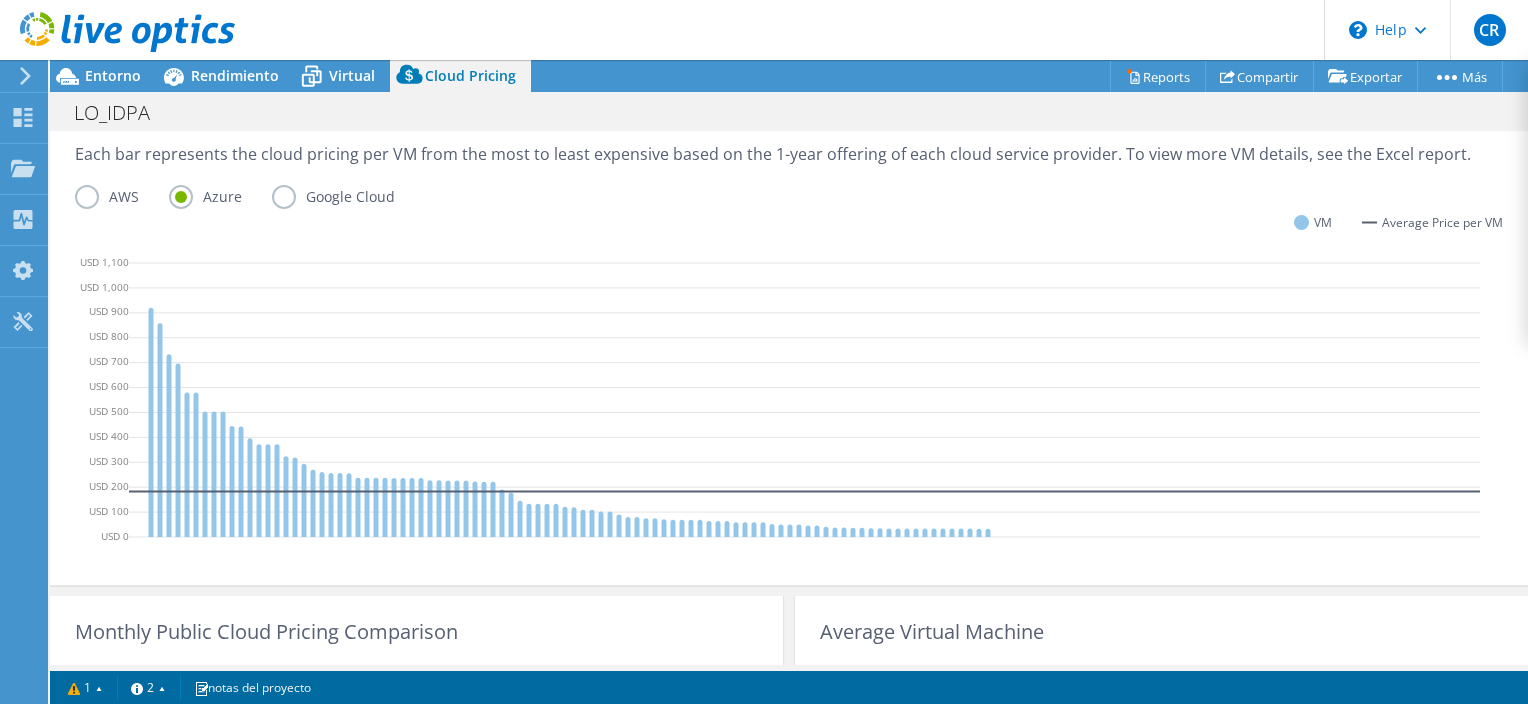 scroll, scrollTop: 521, scrollLeft: 0, axis: vertical 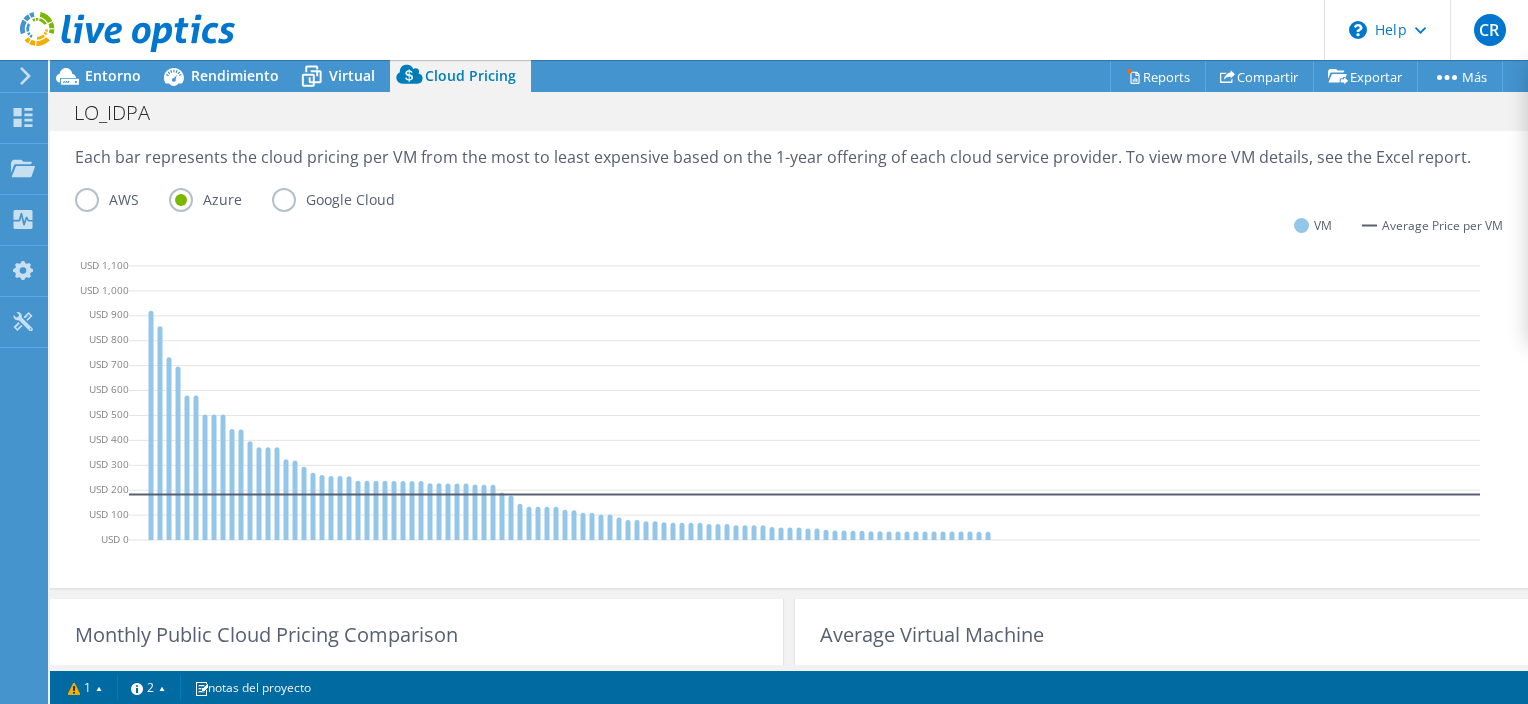 click on "AWS" at bounding box center [122, 200] 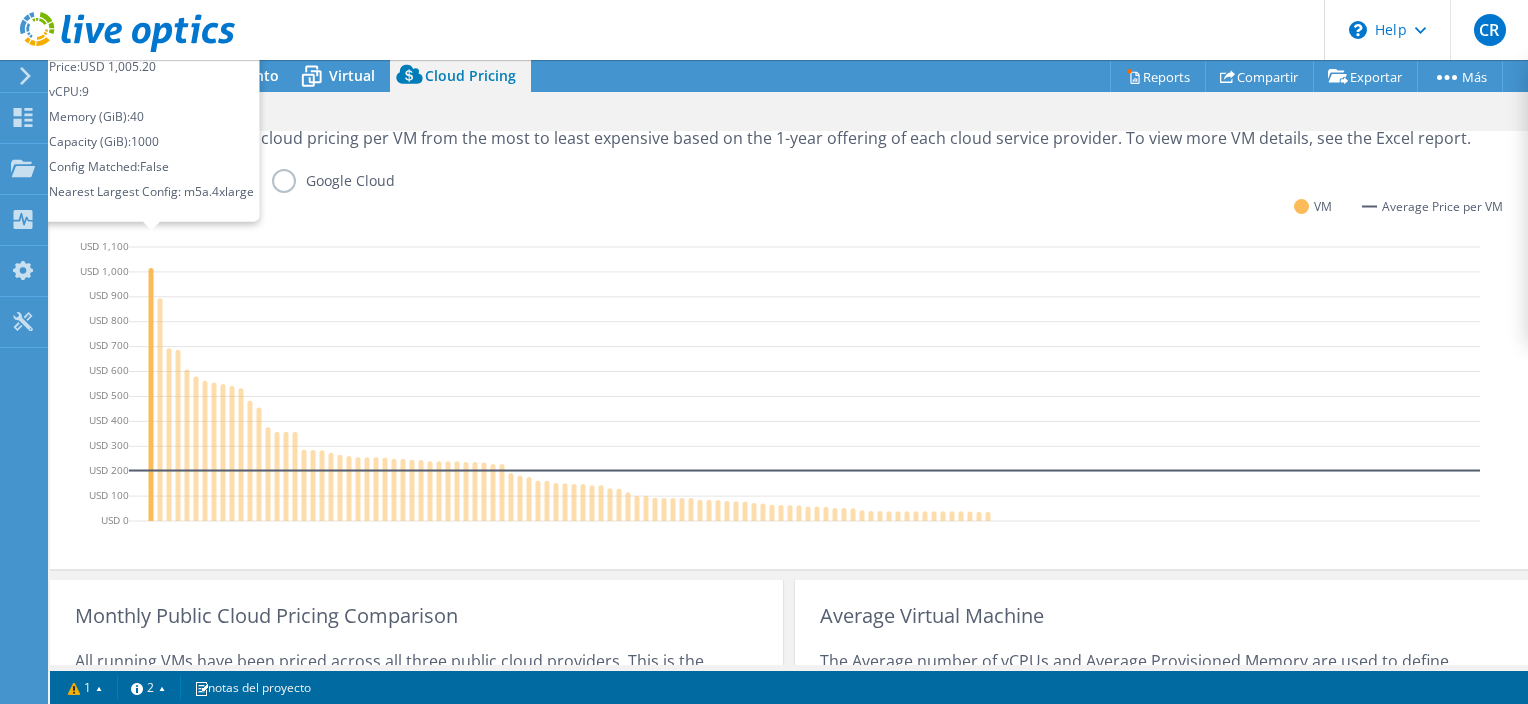 scroll, scrollTop: 538, scrollLeft: 0, axis: vertical 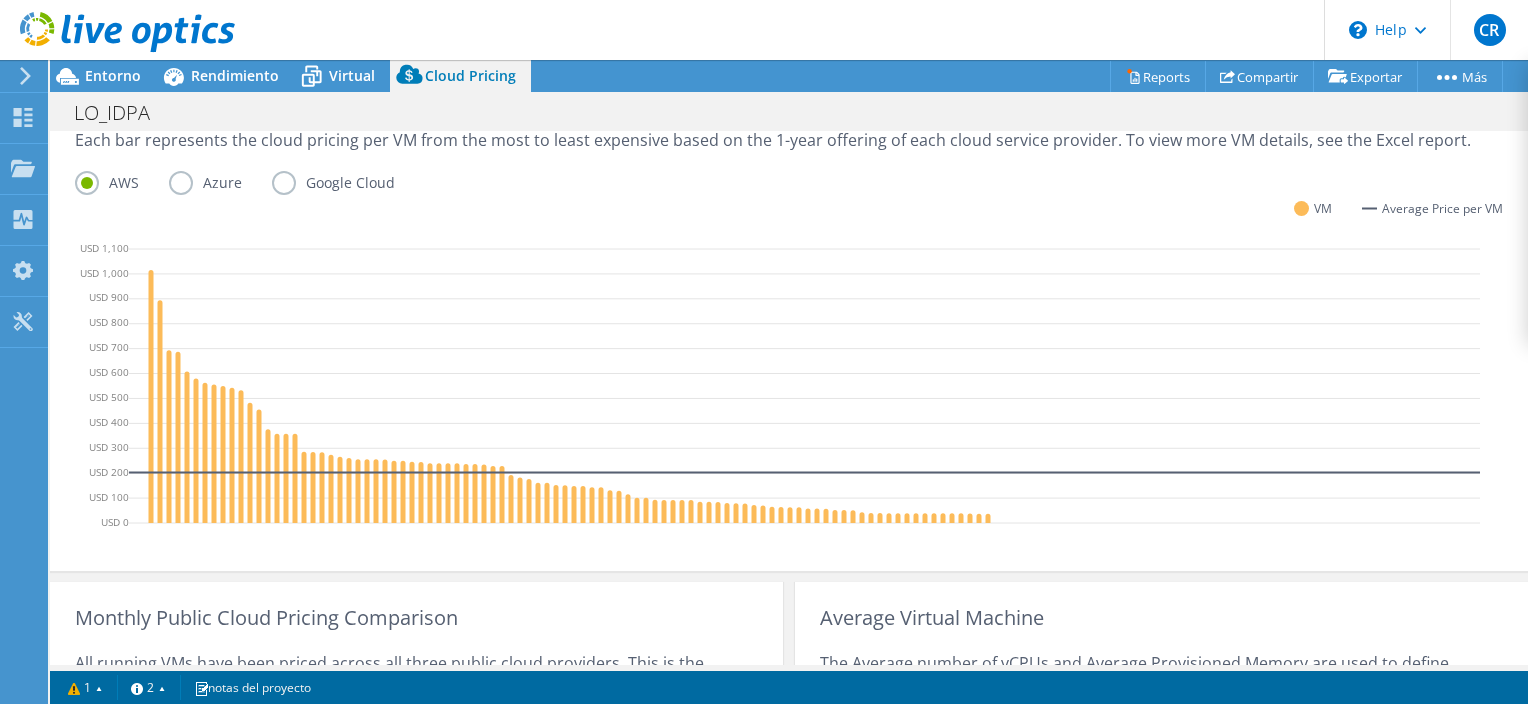 click on "Google Cloud" at bounding box center [348, 183] 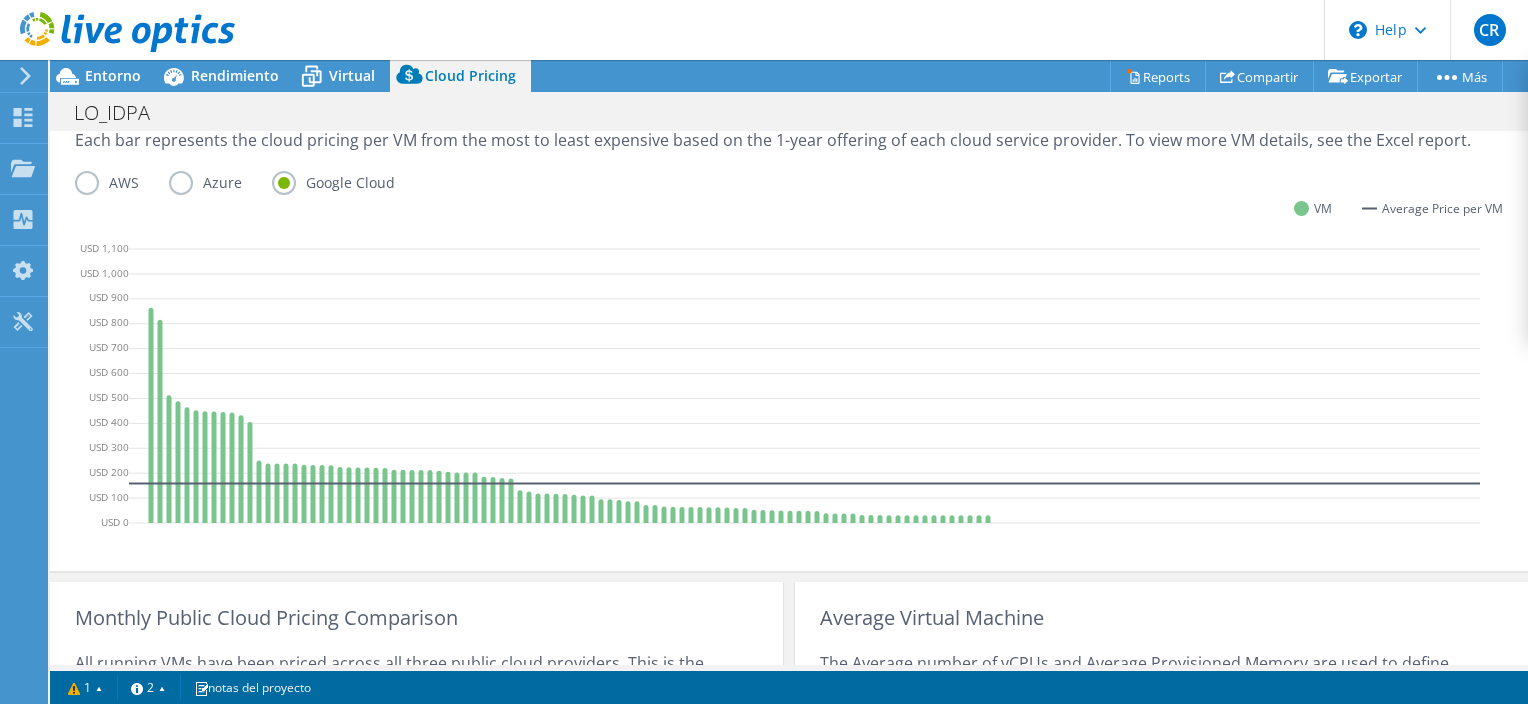 click on "AWS" at bounding box center [122, 183] 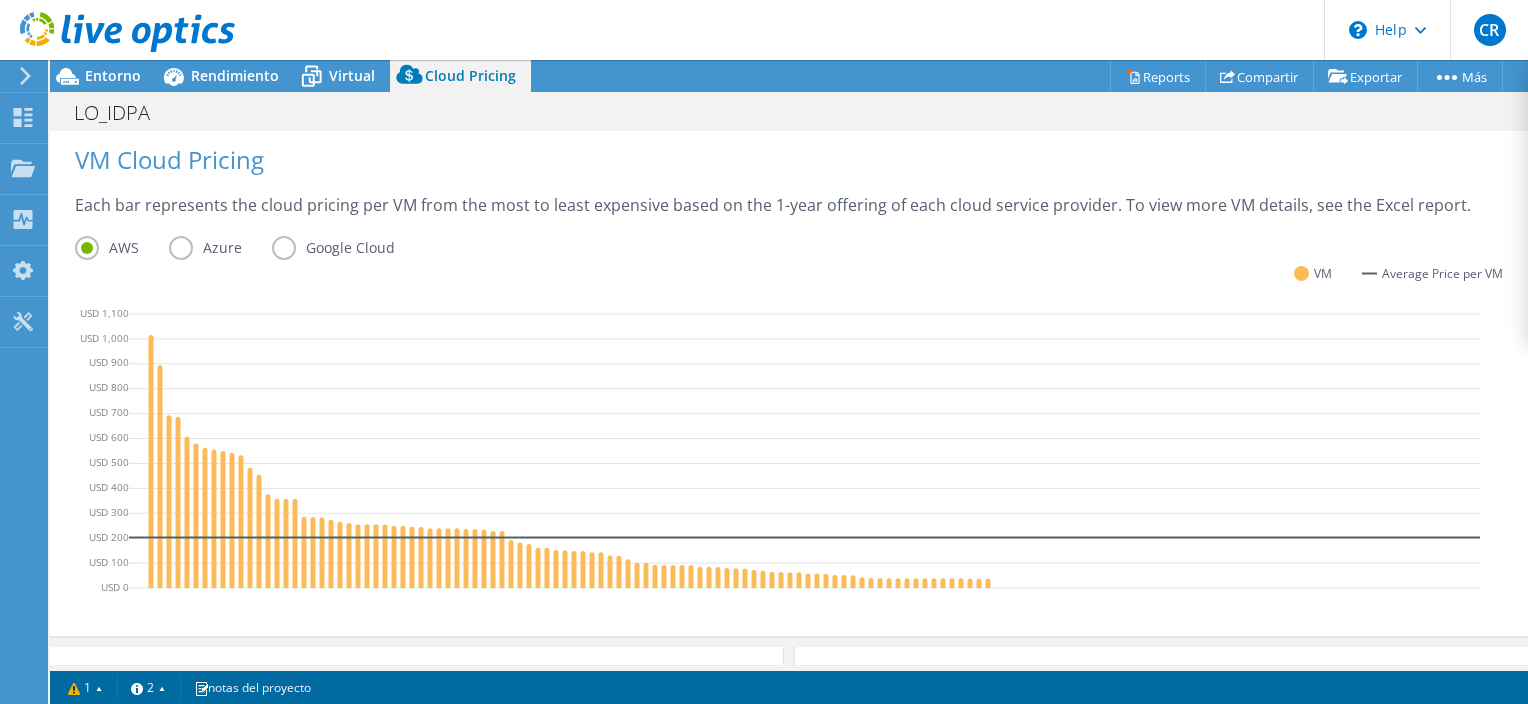 scroll, scrollTop: 470, scrollLeft: 0, axis: vertical 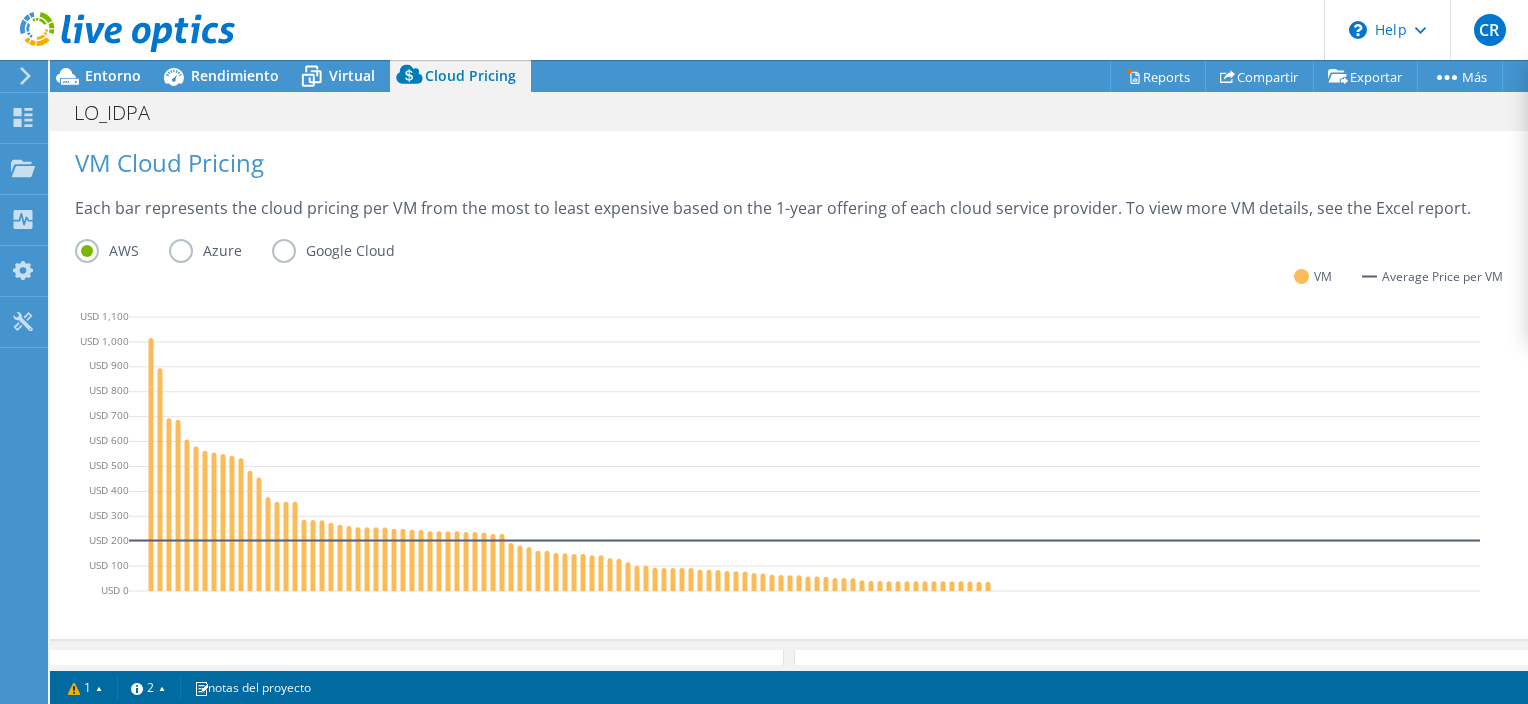 click on "Google Cloud" at bounding box center [348, 251] 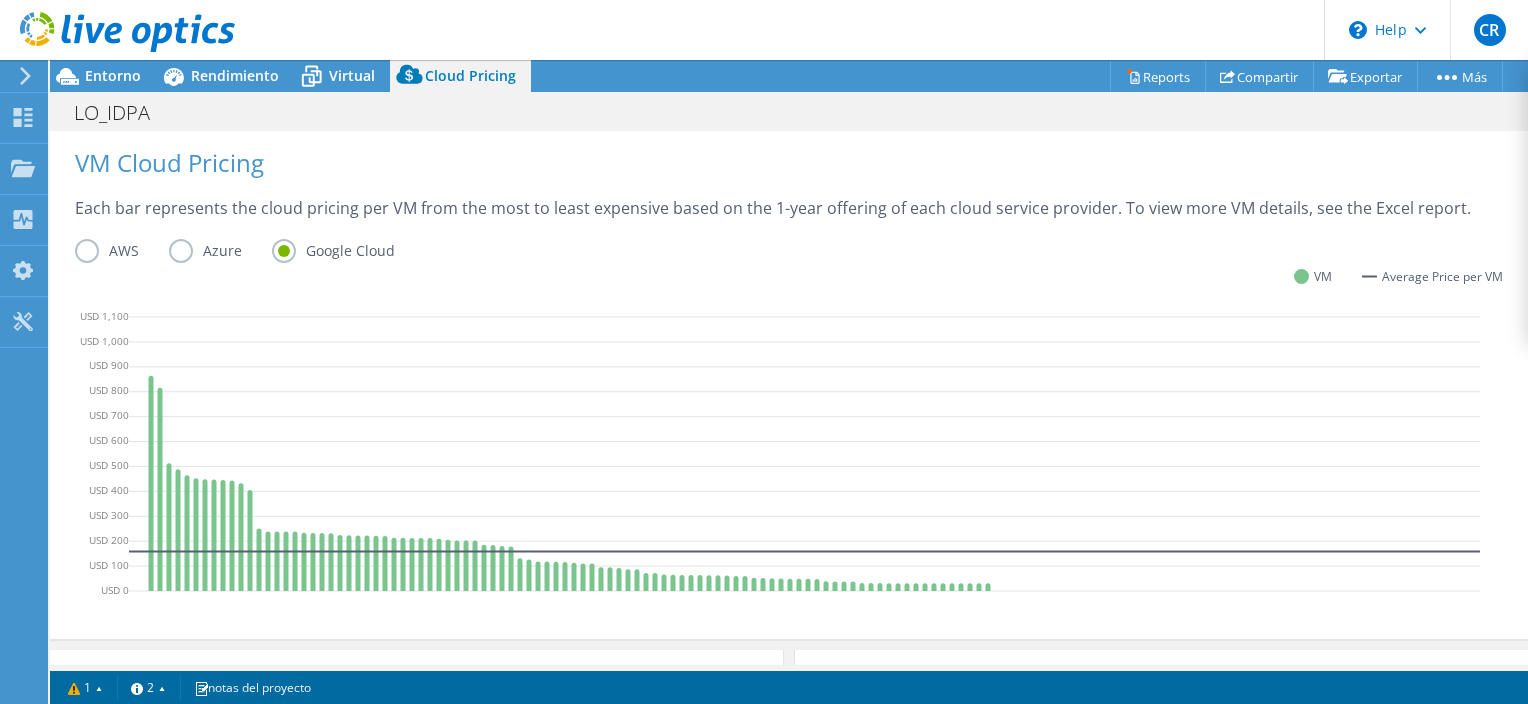 click 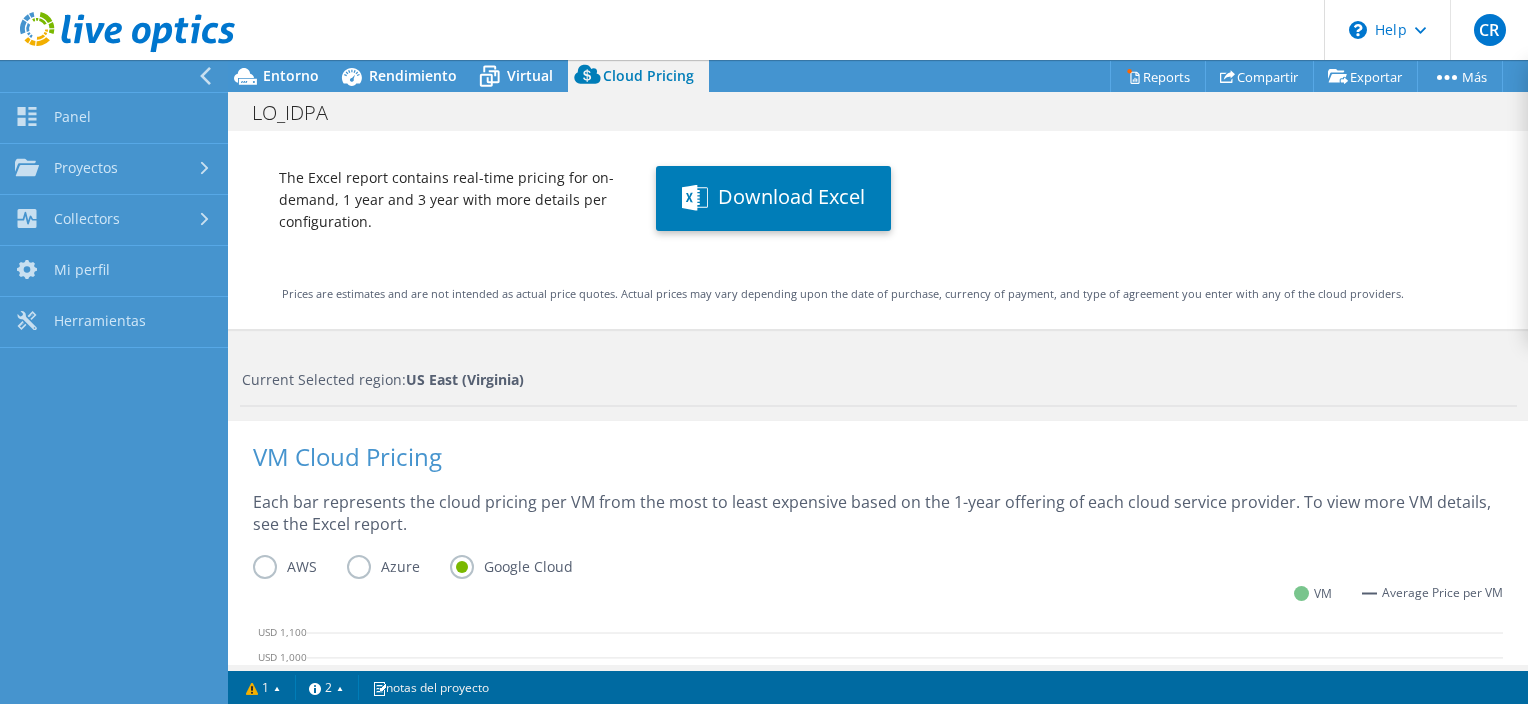 scroll, scrollTop: 492, scrollLeft: 0, axis: vertical 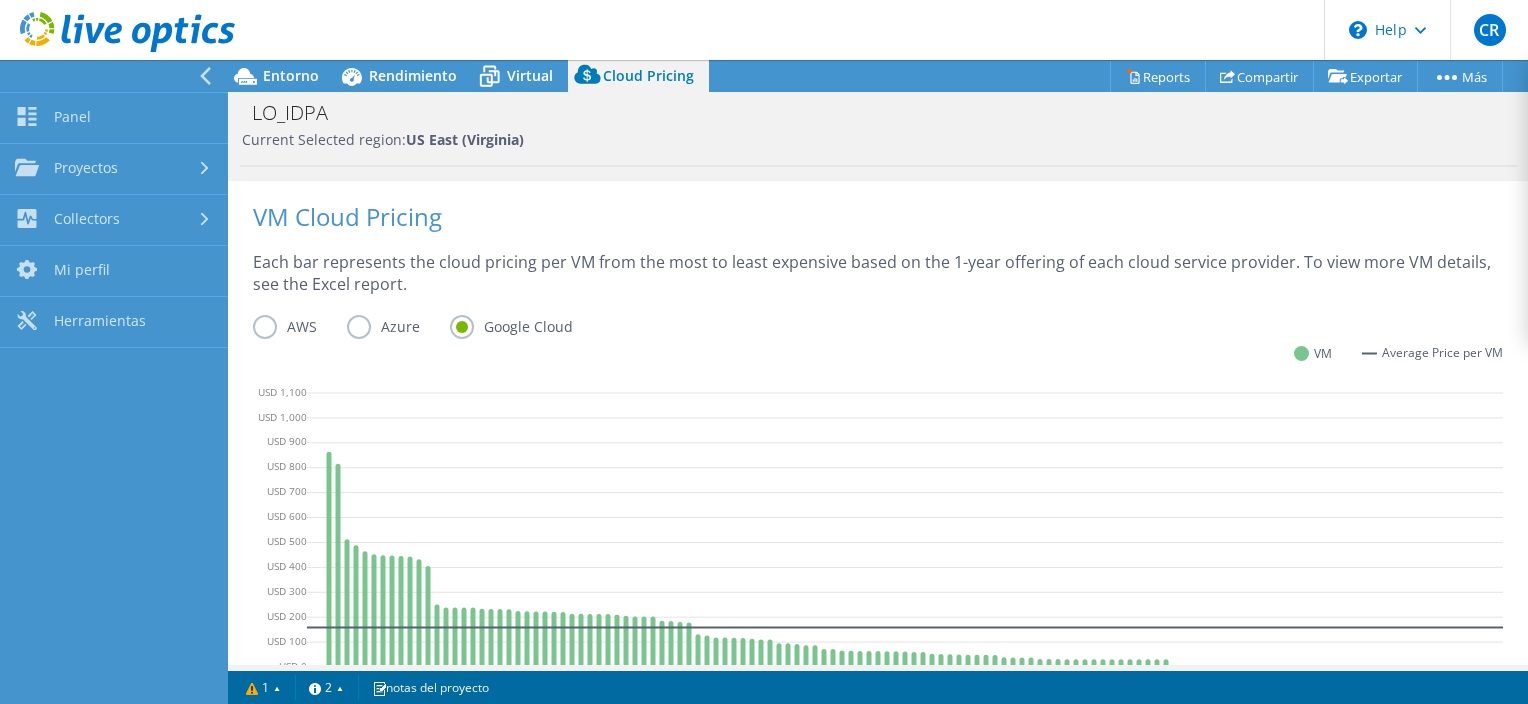 click 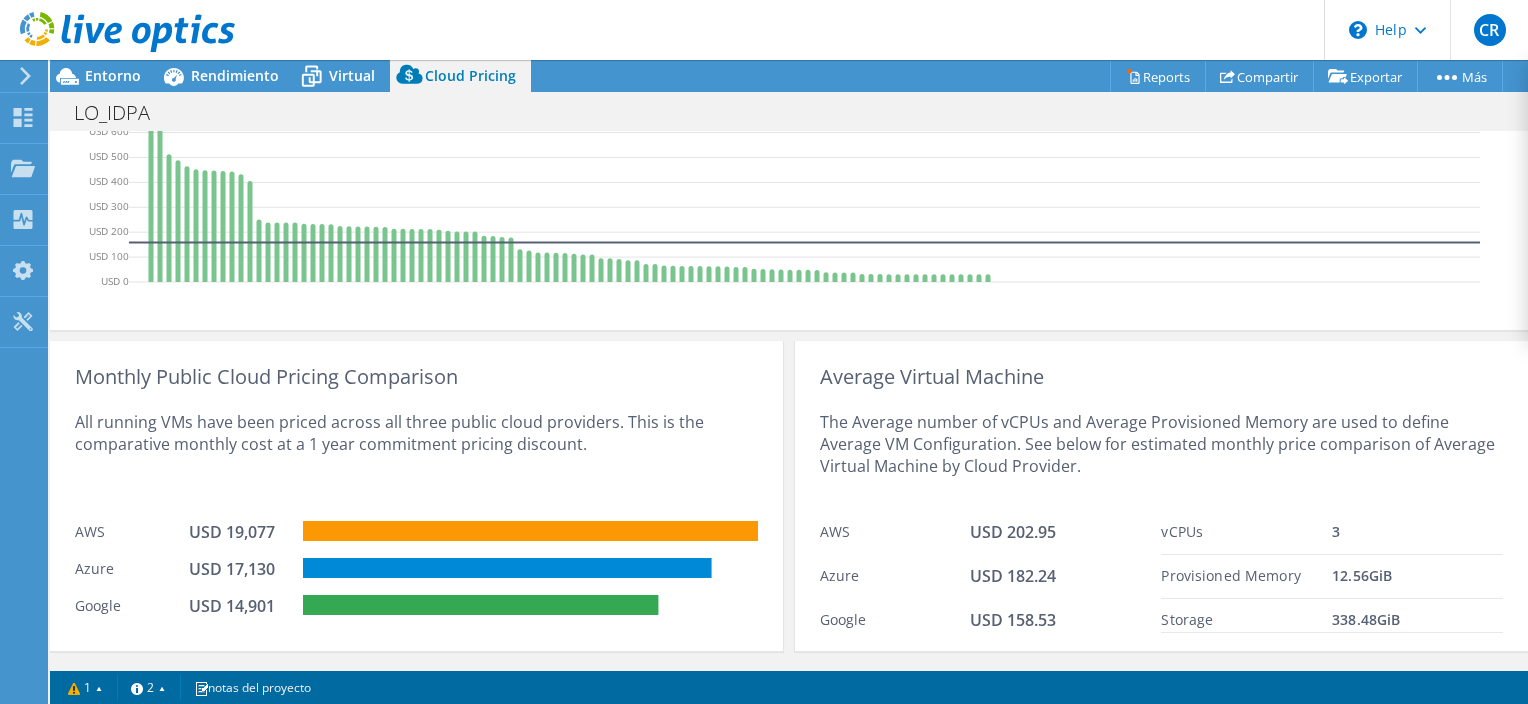 scroll, scrollTop: 657, scrollLeft: 0, axis: vertical 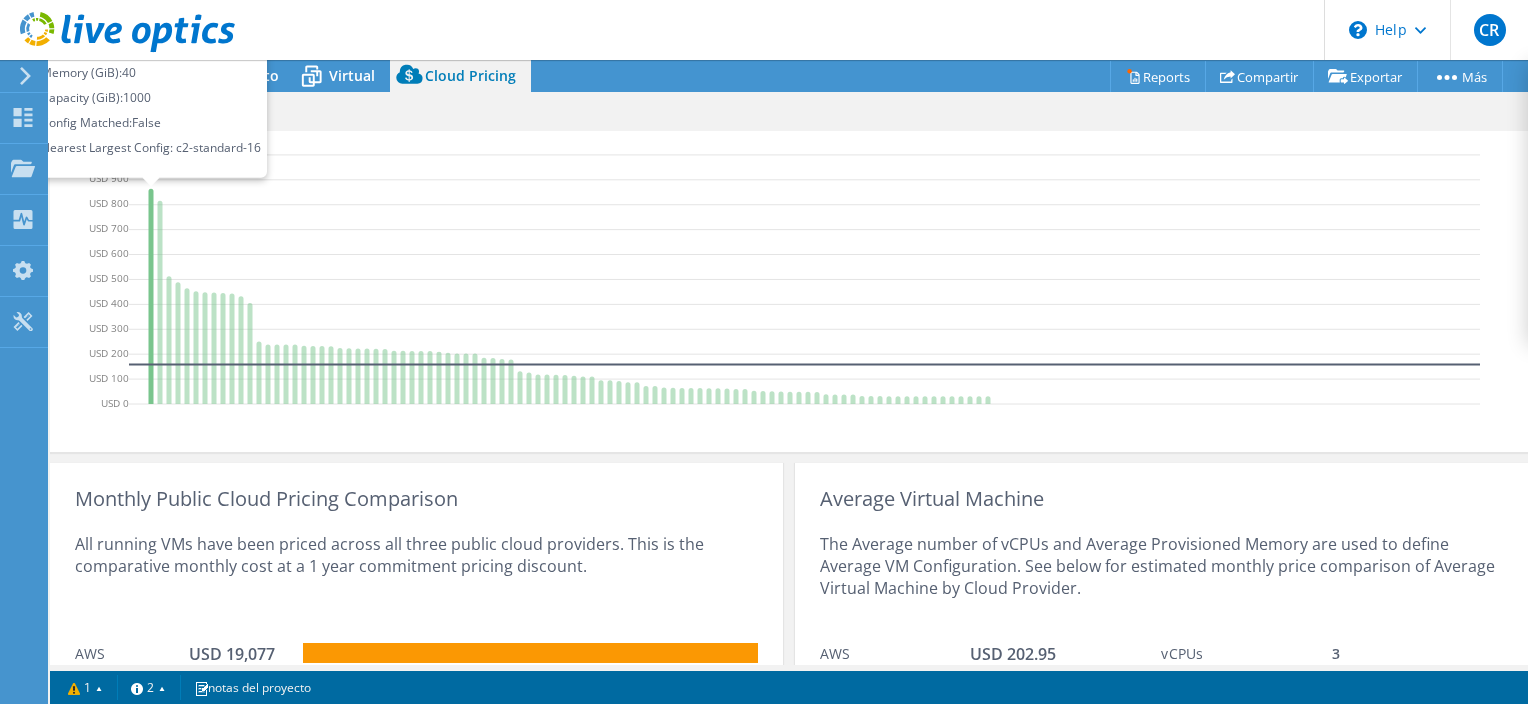 click 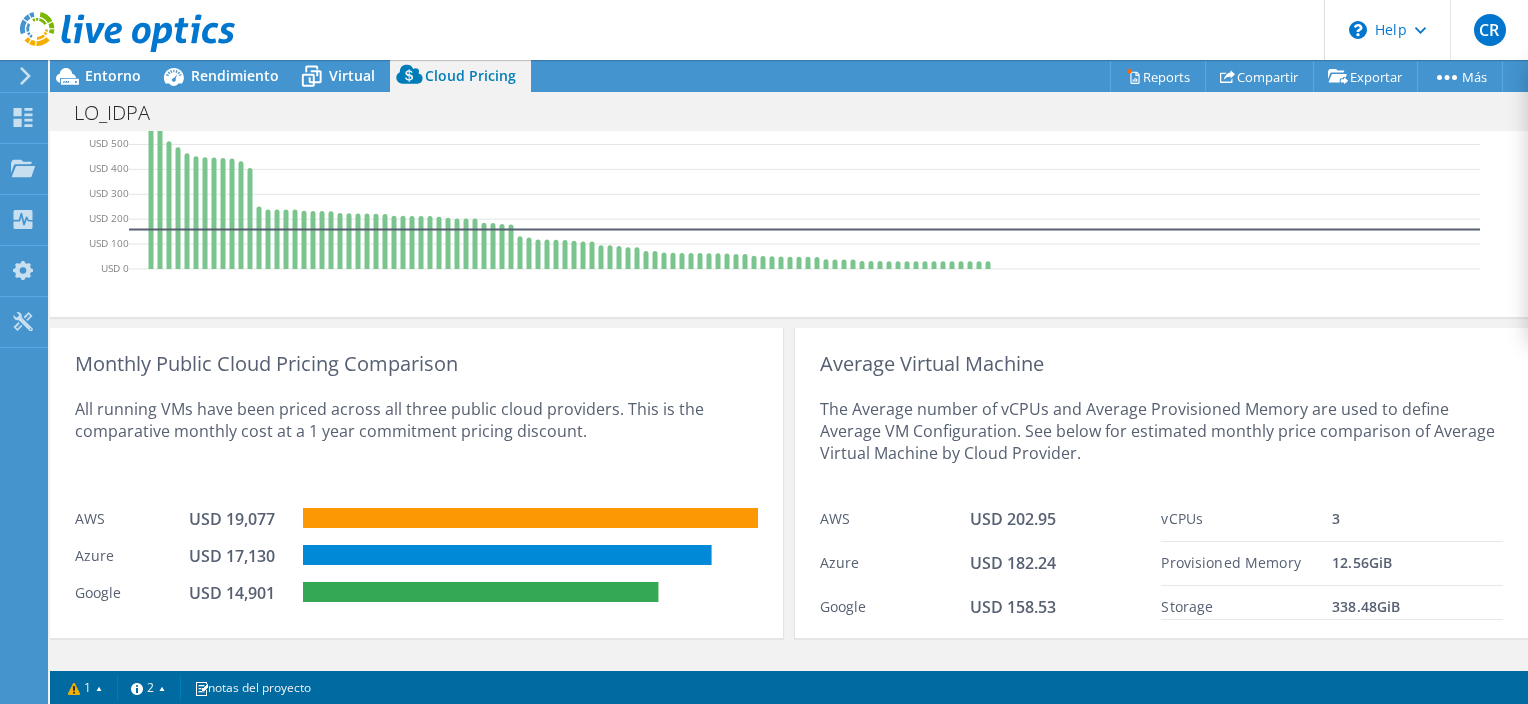 scroll, scrollTop: 828, scrollLeft: 0, axis: vertical 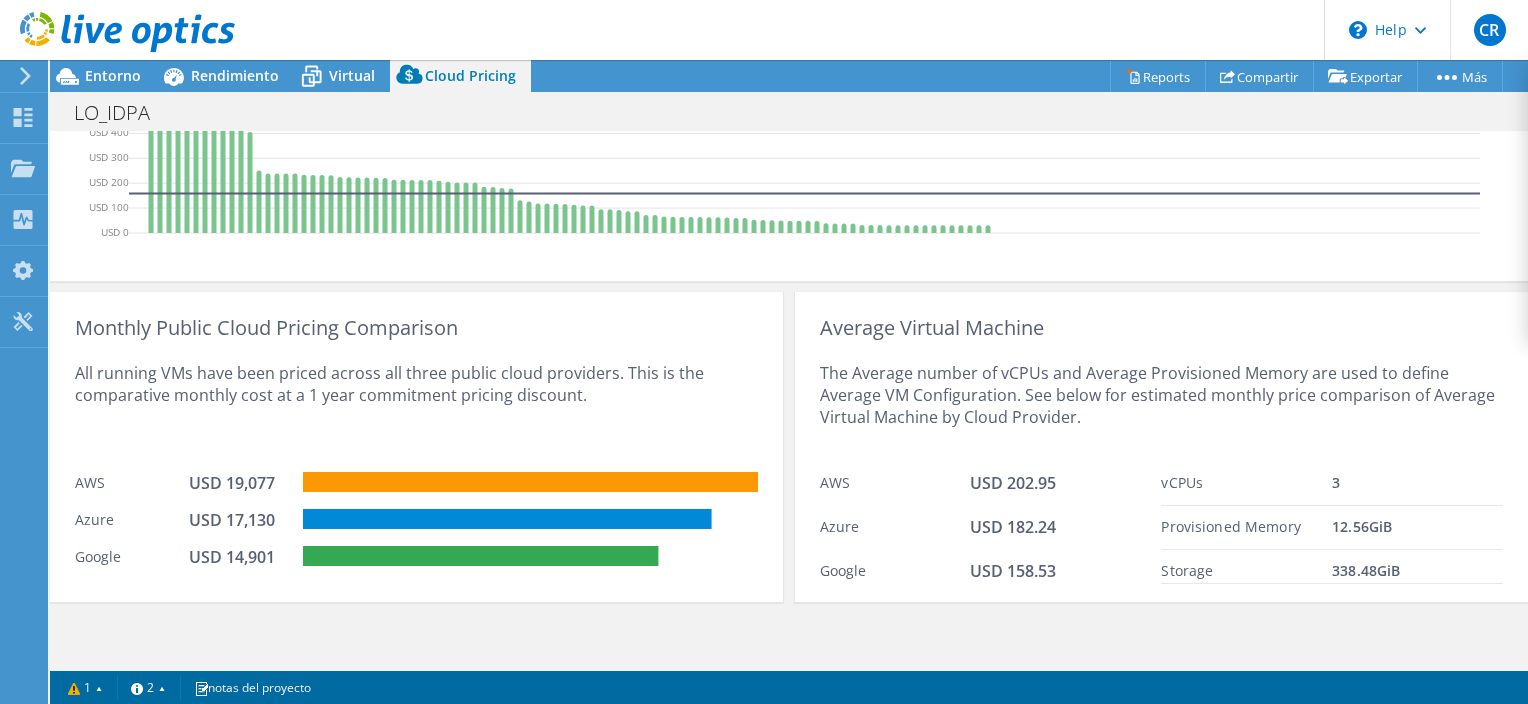 click 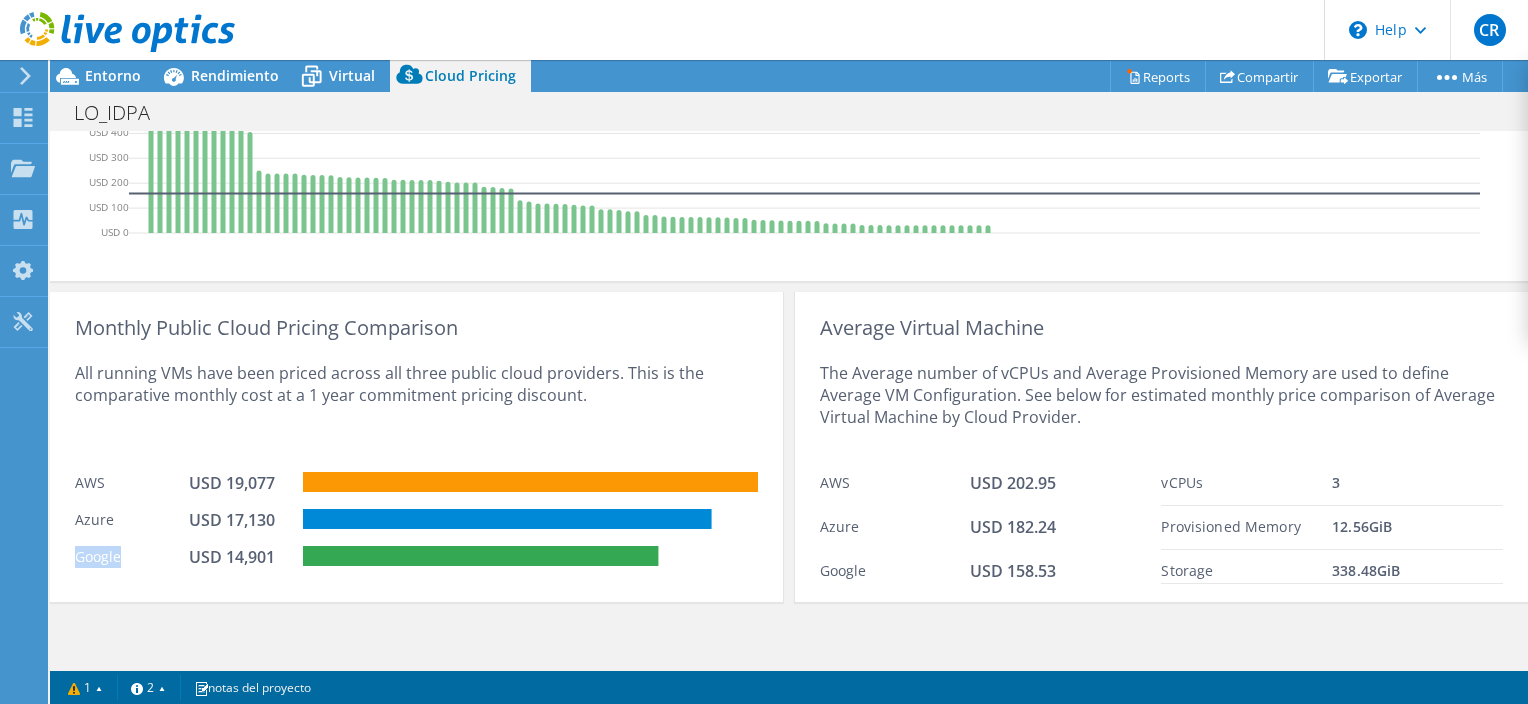 click 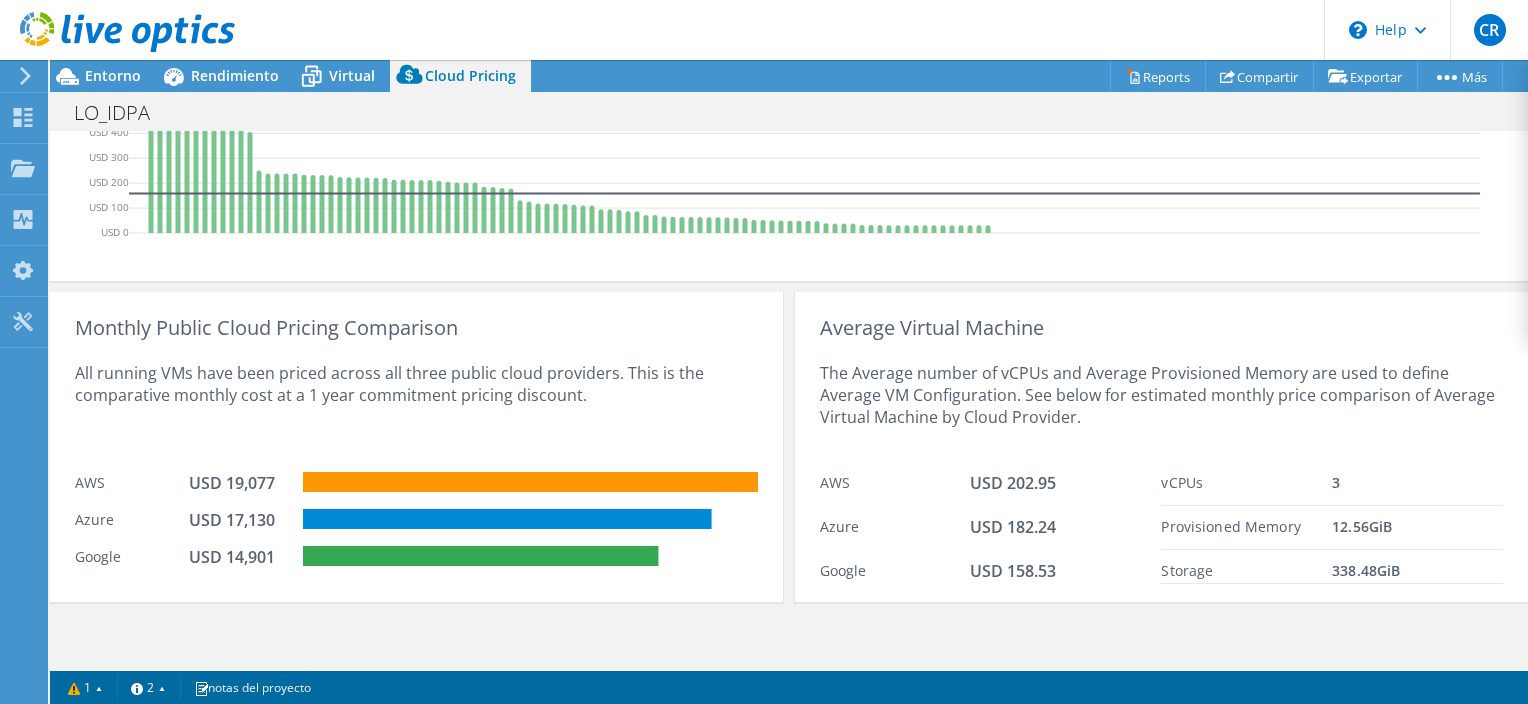 drag, startPoint x: 458, startPoint y: 524, endPoint x: 330, endPoint y: 436, distance: 155.33191 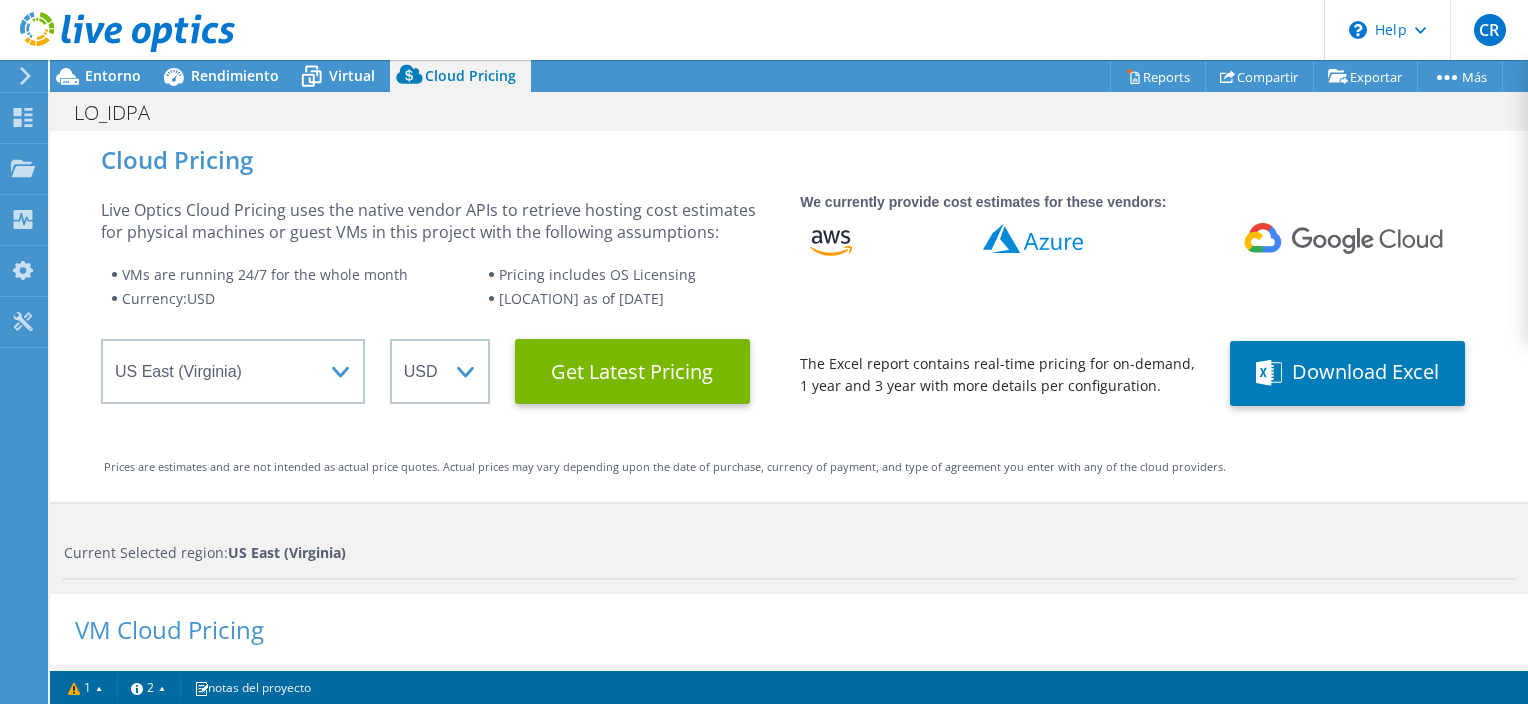 scroll, scrollTop: 0, scrollLeft: 0, axis: both 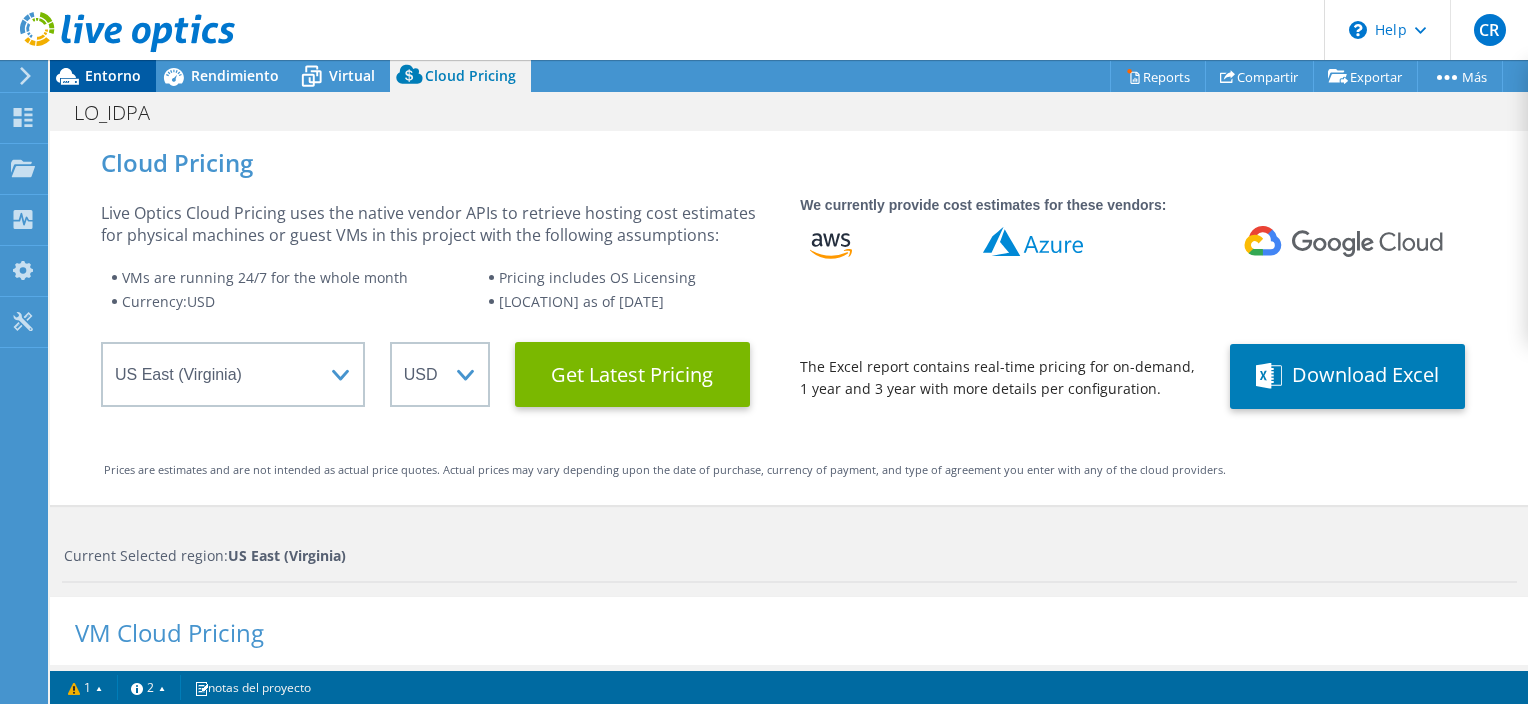 click on "Entorno" at bounding box center (113, 75) 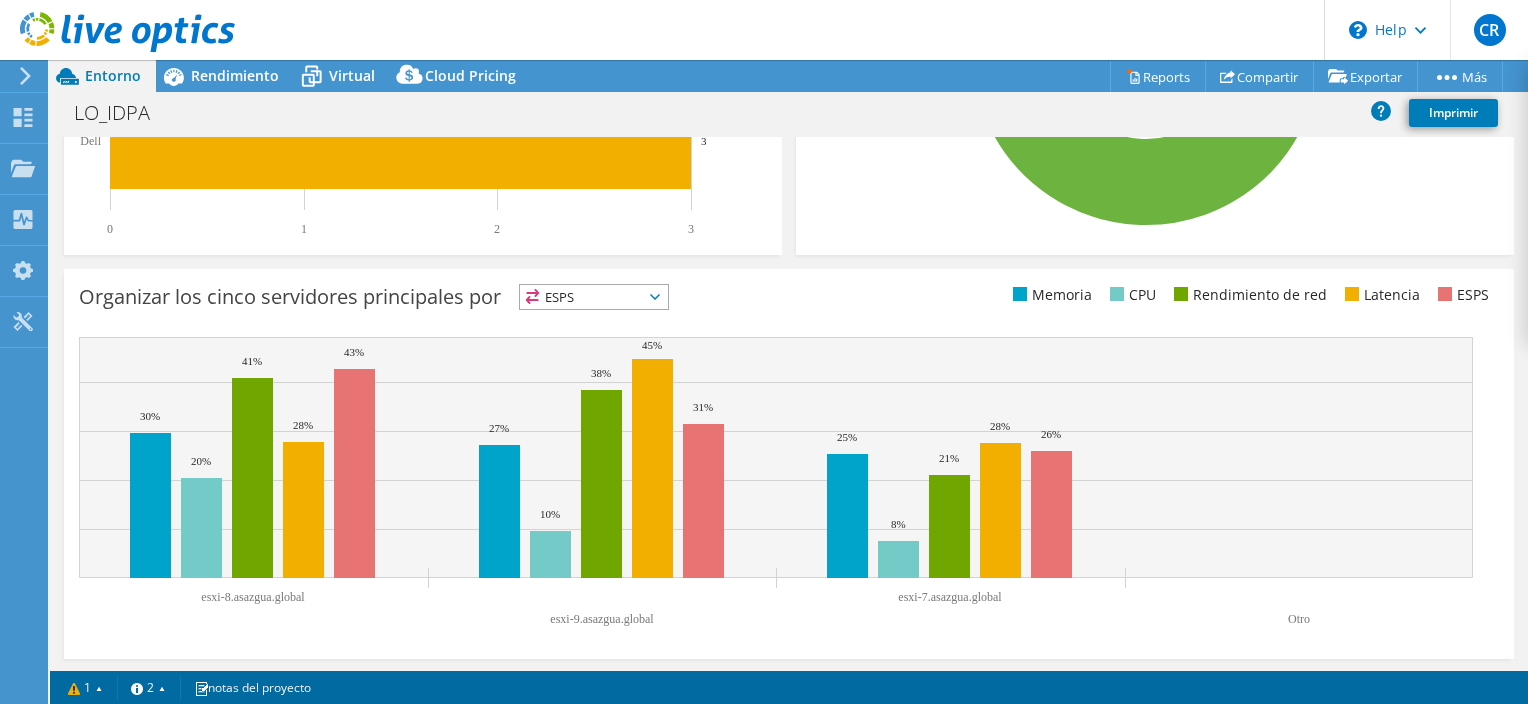 scroll, scrollTop: 0, scrollLeft: 0, axis: both 